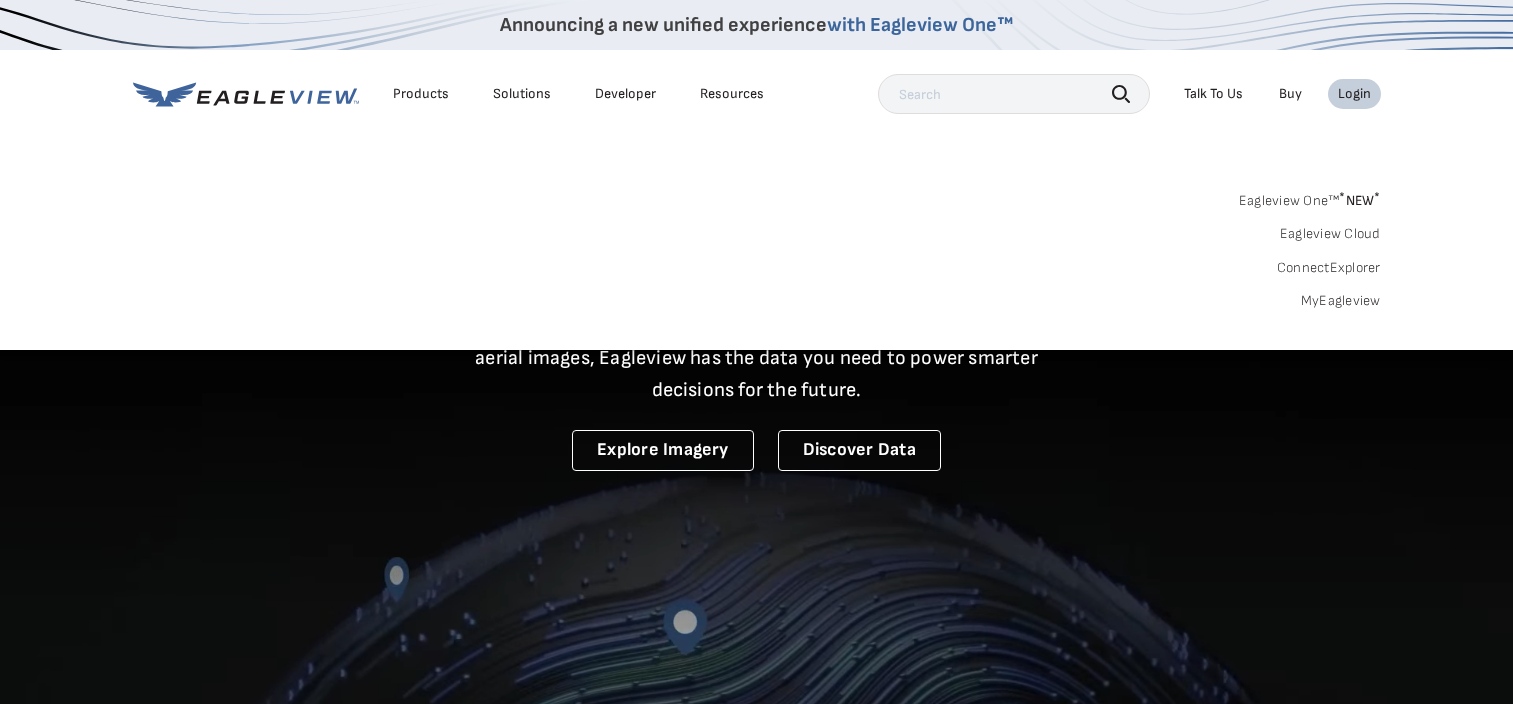 scroll, scrollTop: 0, scrollLeft: 0, axis: both 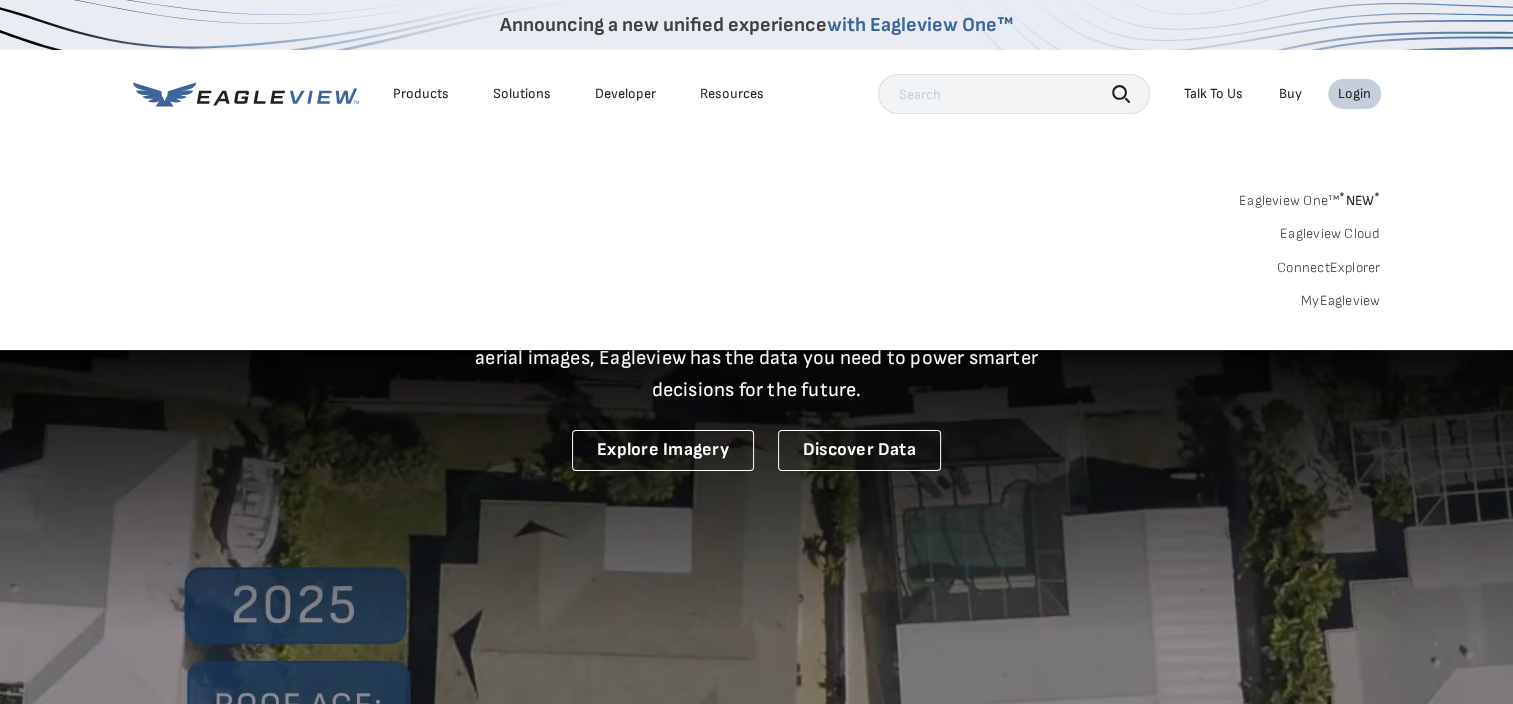 click on "MyEagleview" at bounding box center [1341, 301] 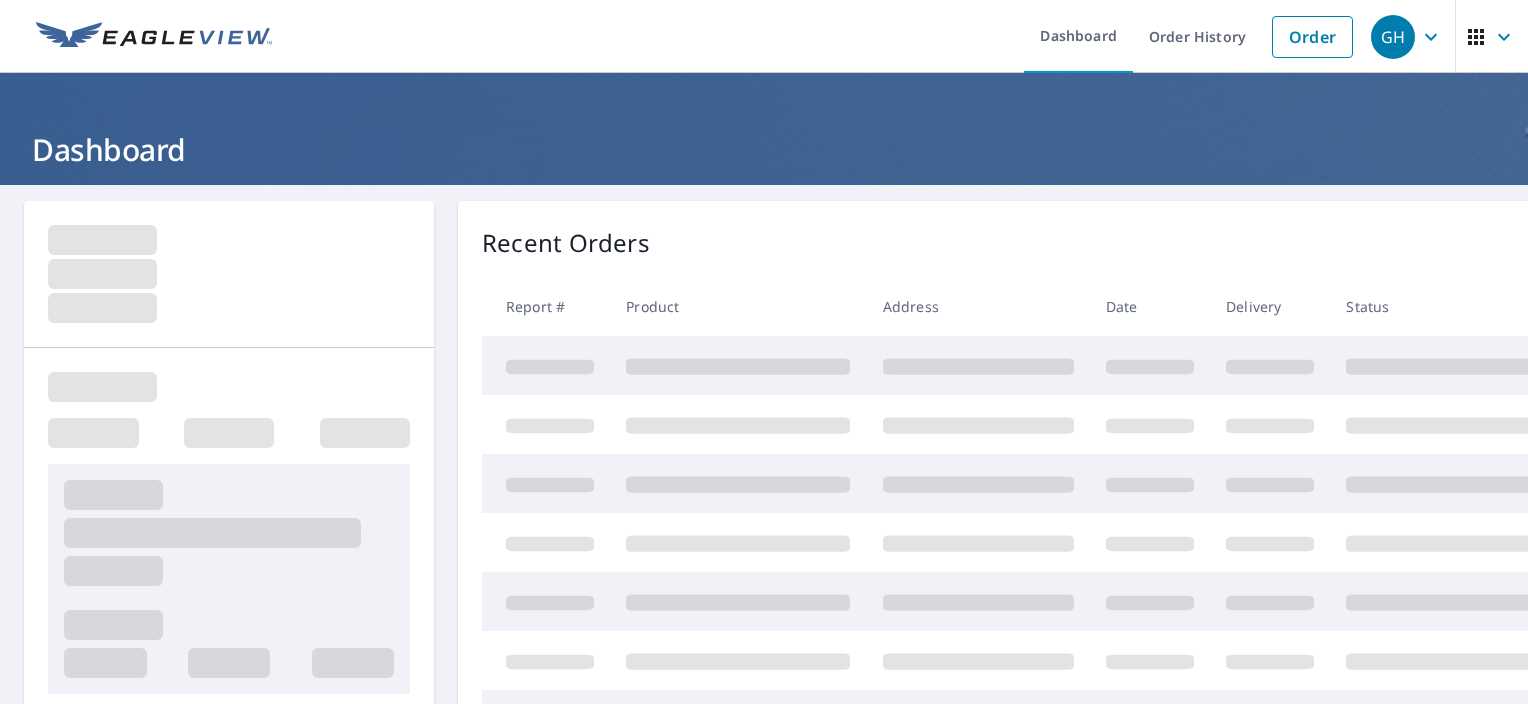 scroll, scrollTop: 0, scrollLeft: 0, axis: both 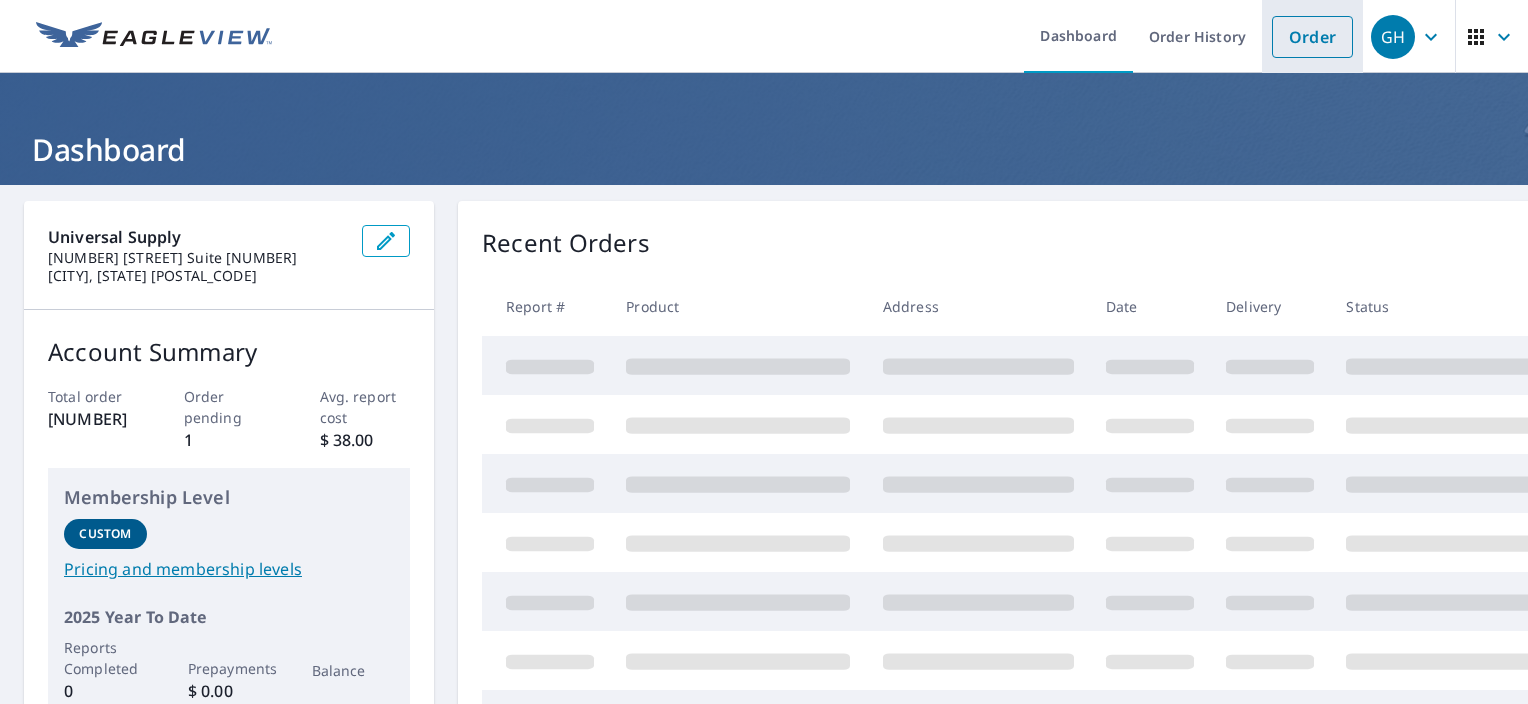 click on "Order" at bounding box center (1312, 37) 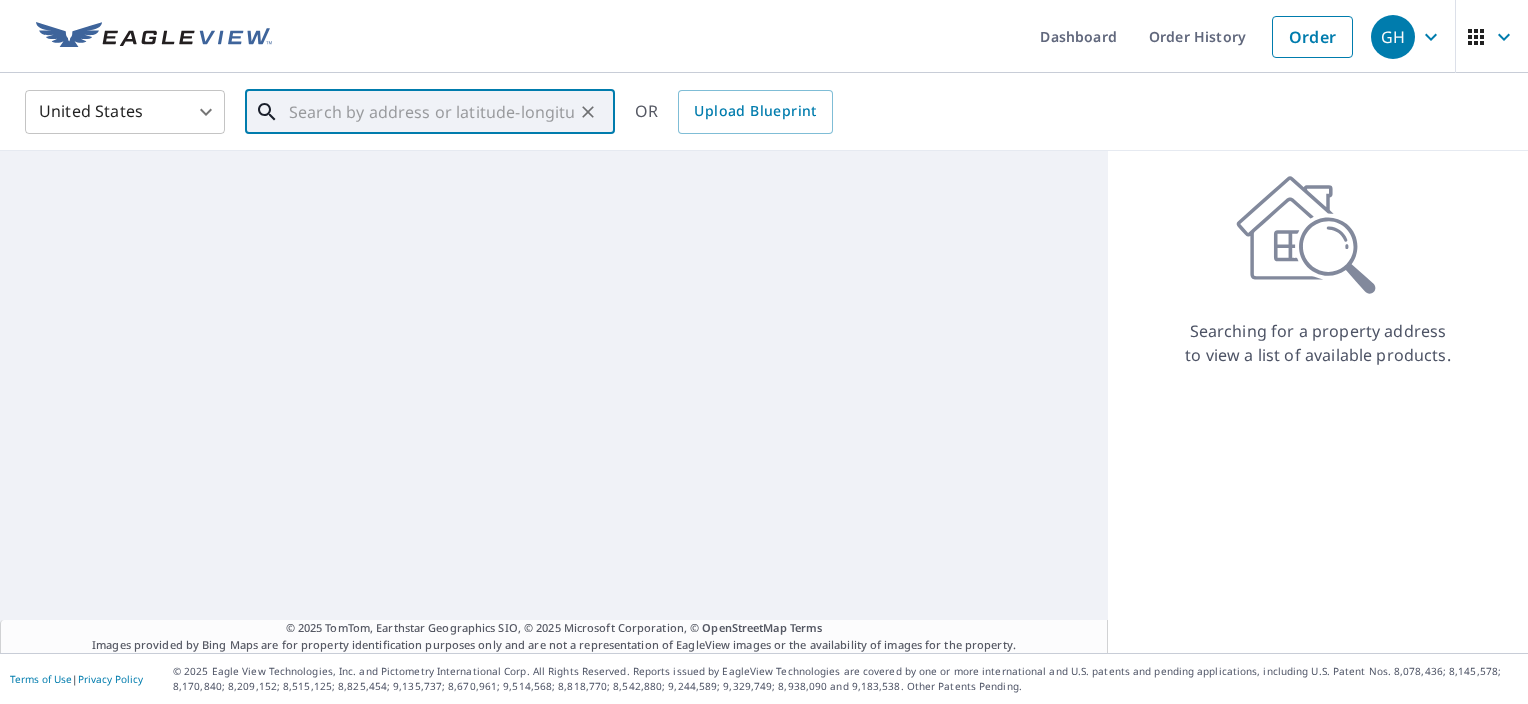 click at bounding box center (431, 112) 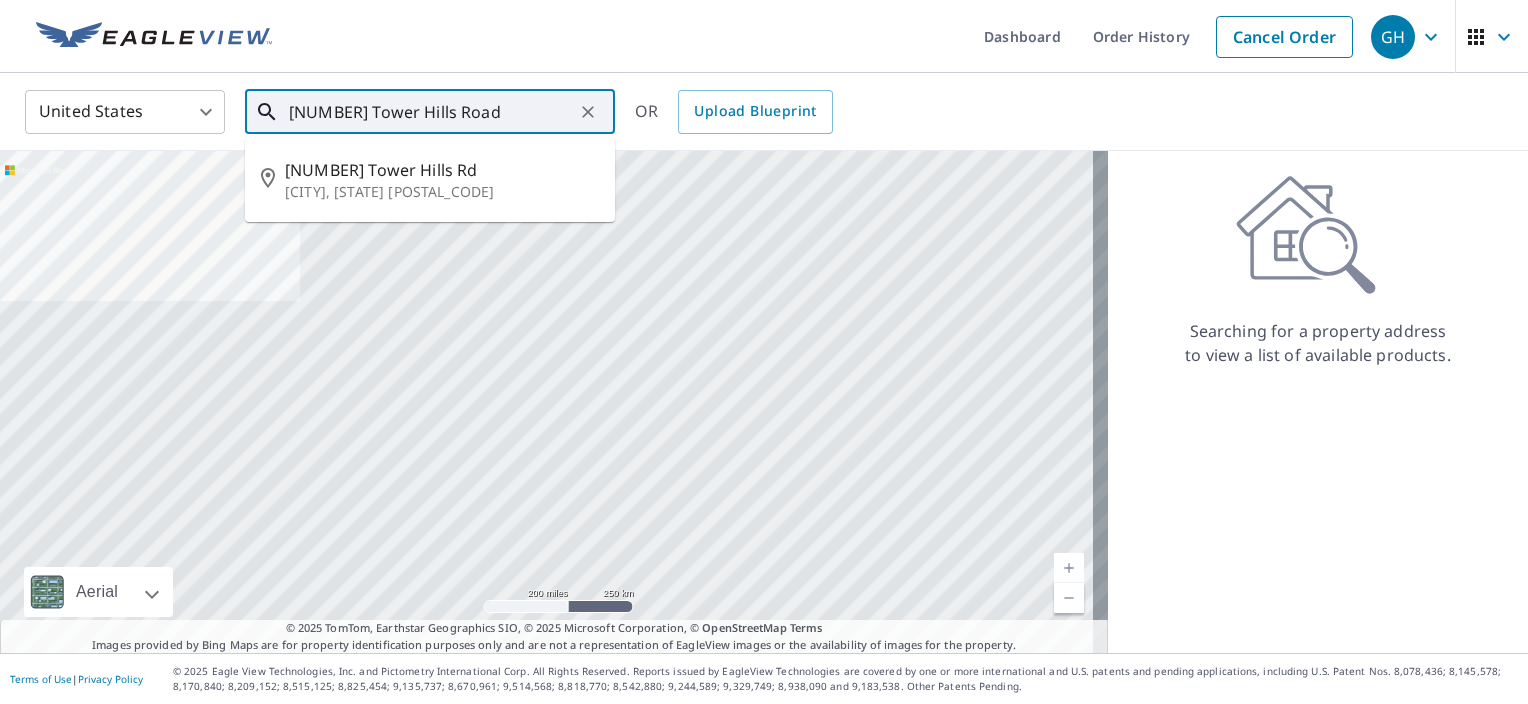 click on "[NUMBER] Tower Hills Road" at bounding box center (431, 112) 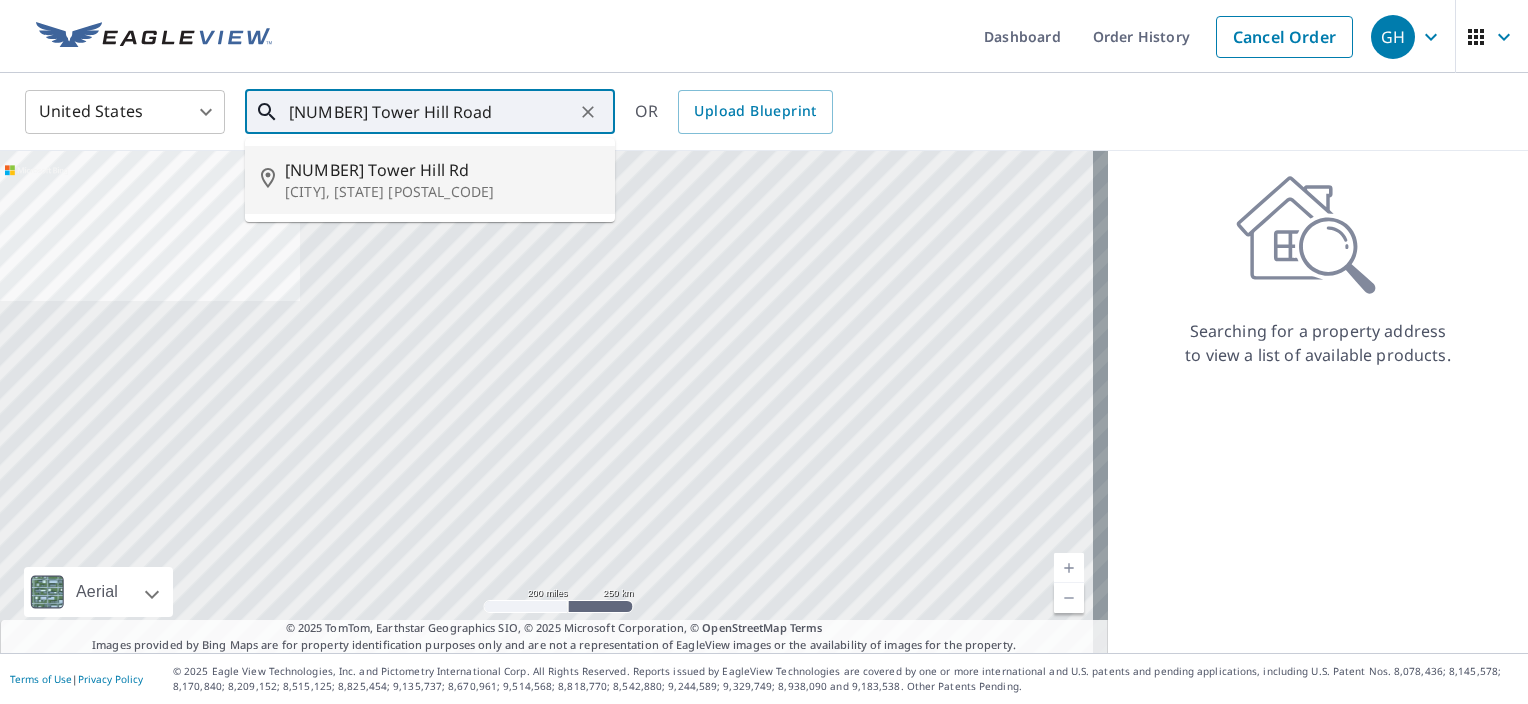 click on "[NUMBER] Tower Hill Rd" at bounding box center [442, 170] 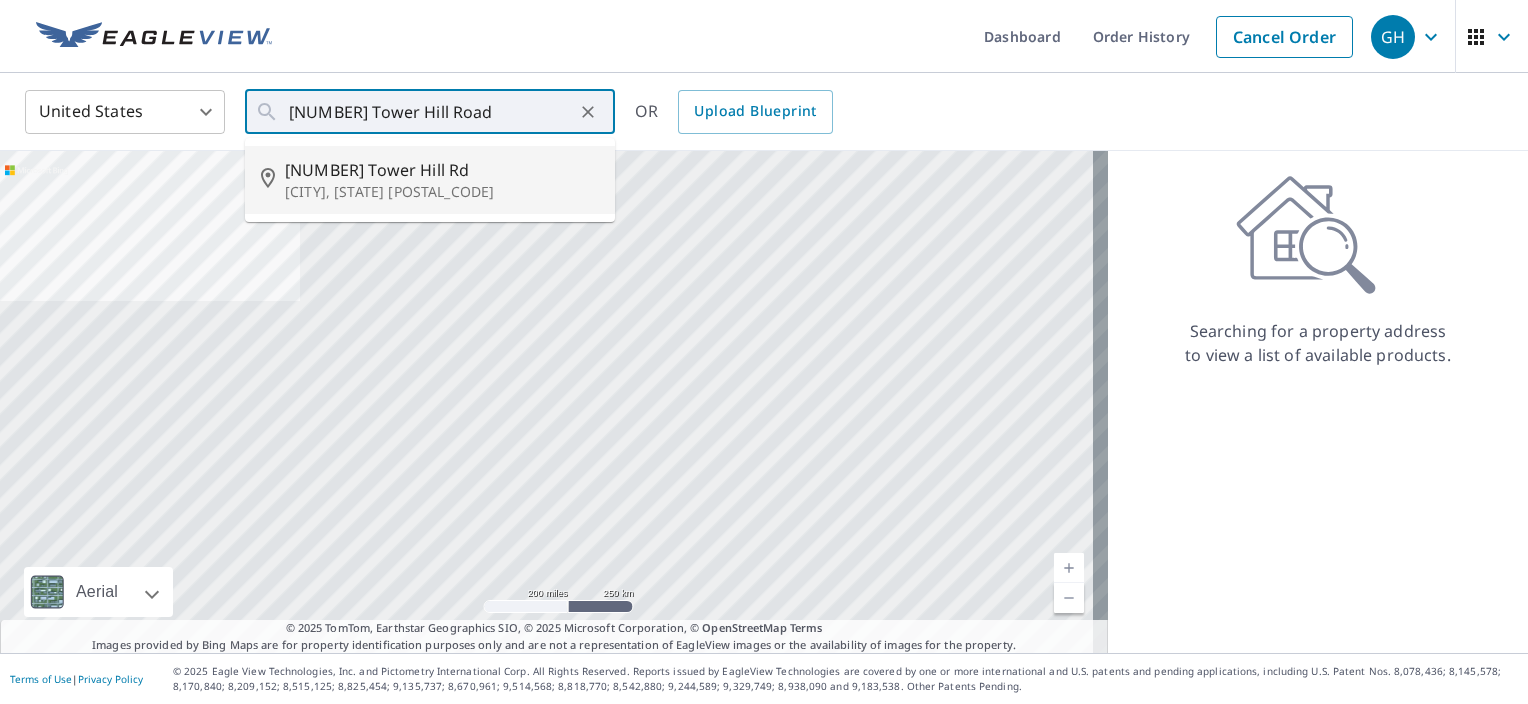 type on "[NUMBER] Tower Hill Rd [CITY], [STATE] [POSTAL_CODE]" 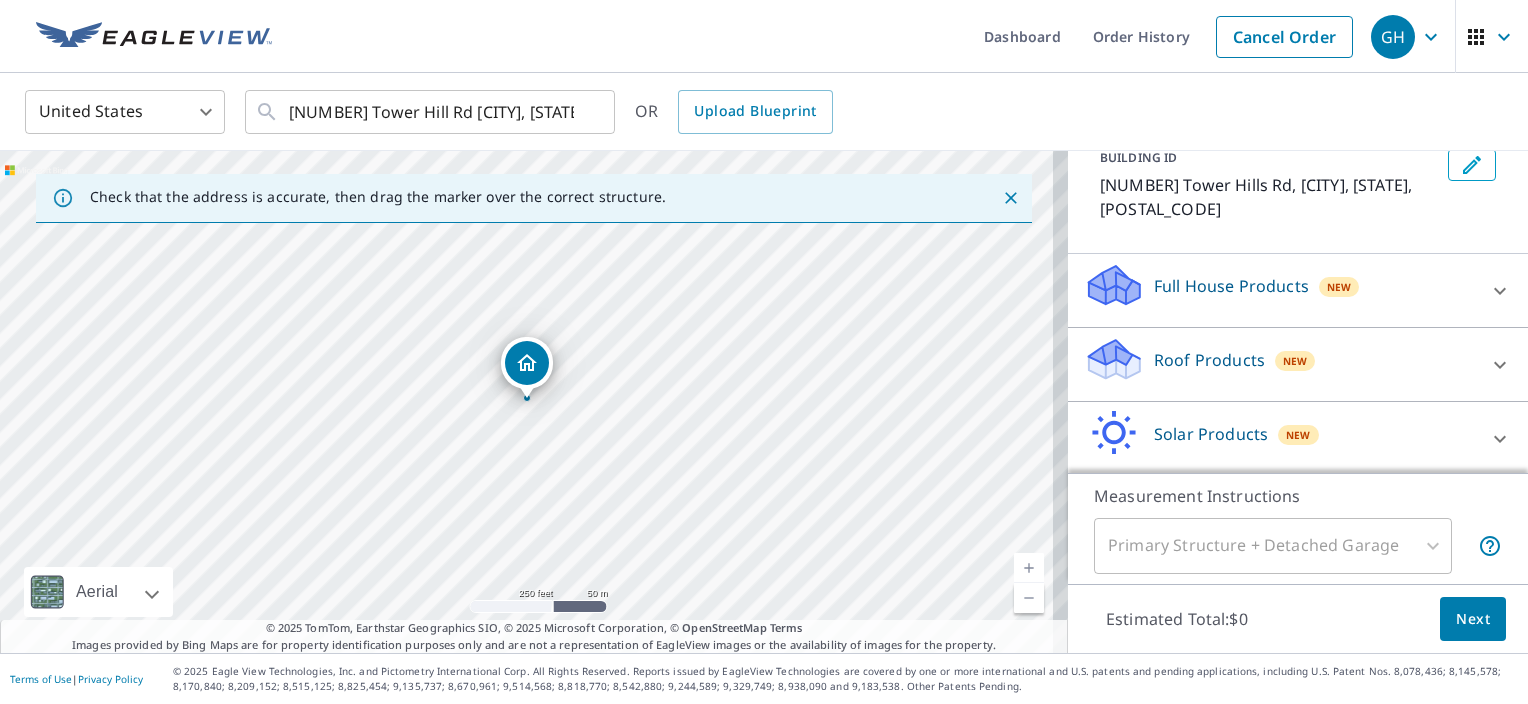 scroll, scrollTop: 134, scrollLeft: 0, axis: vertical 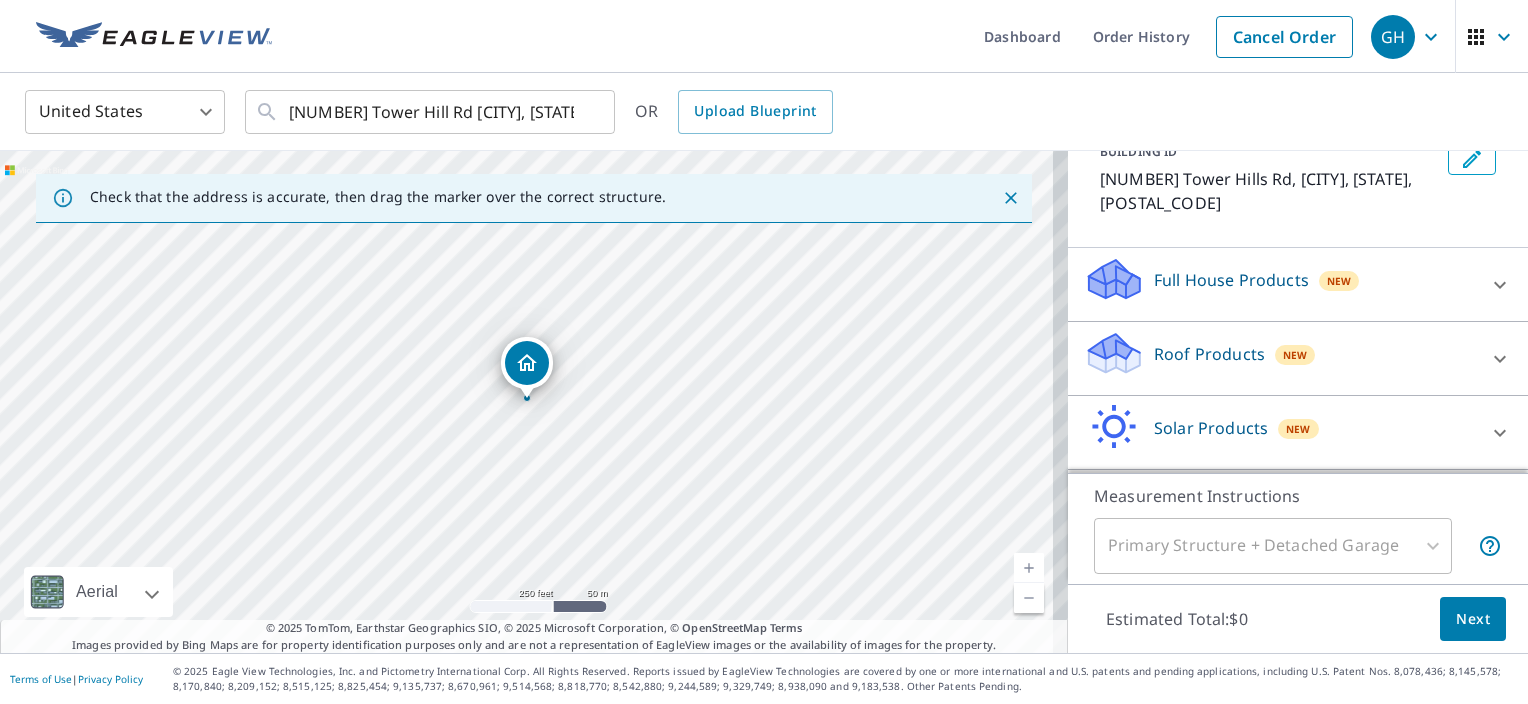 click on "Roof Products New" at bounding box center (1280, 358) 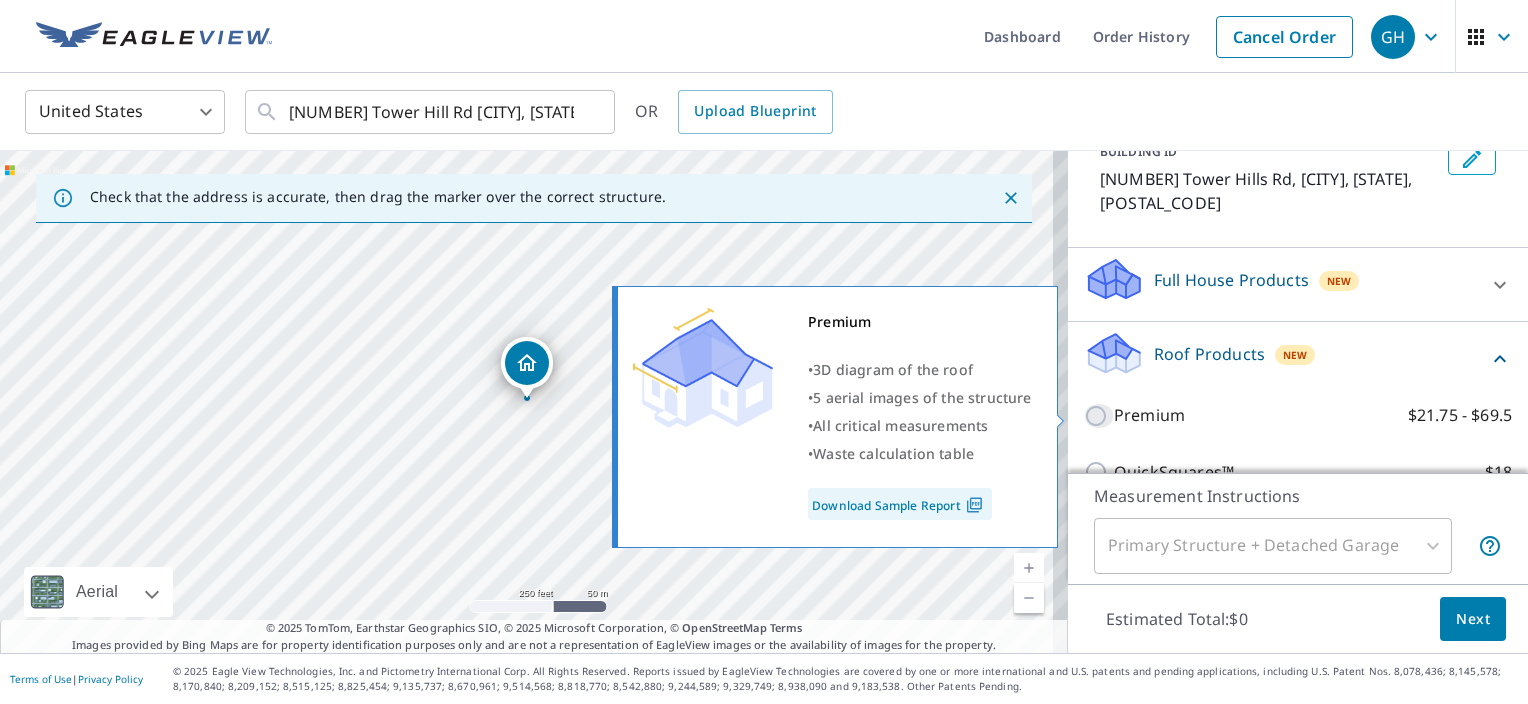 click on "Premium $21.75 - $69.5" at bounding box center (1099, 416) 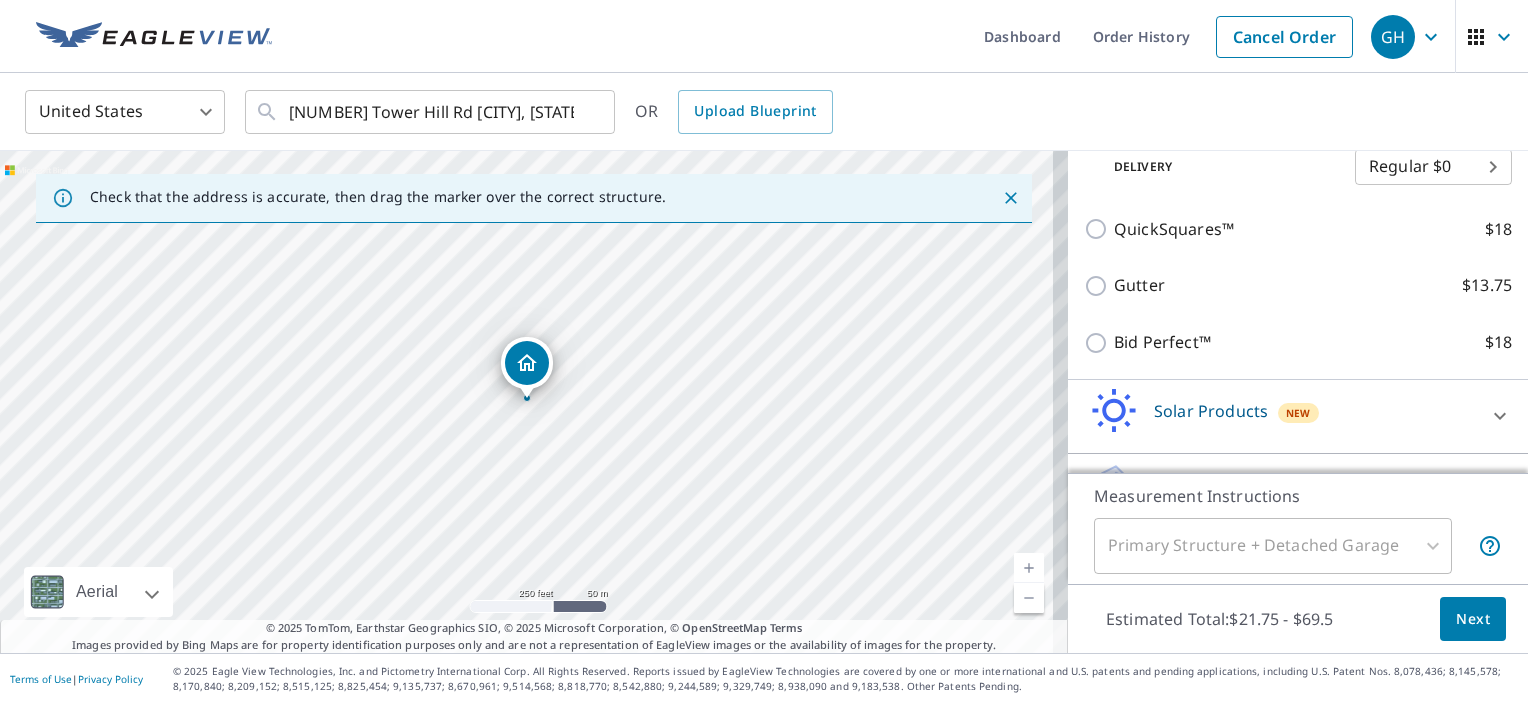 scroll, scrollTop: 494, scrollLeft: 0, axis: vertical 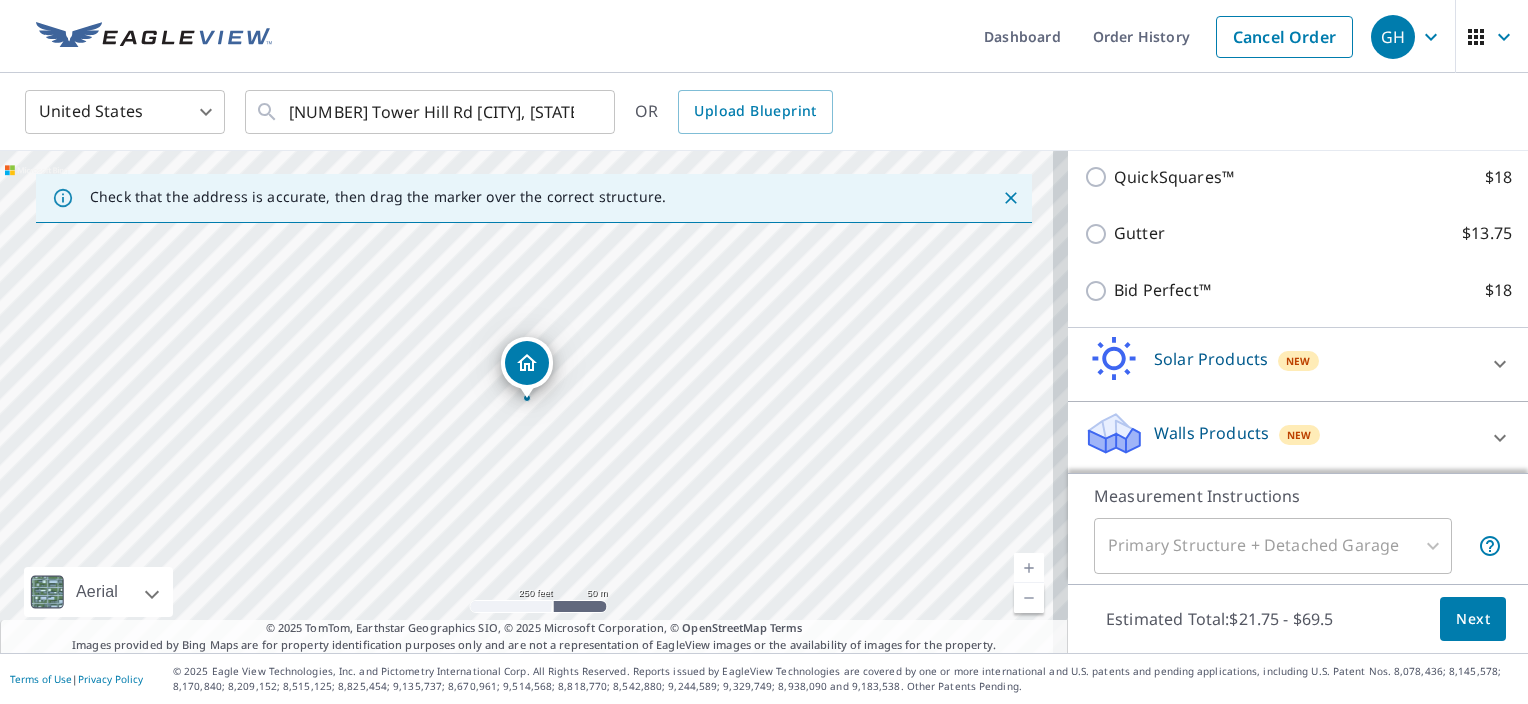 click on "Next" at bounding box center [1473, 619] 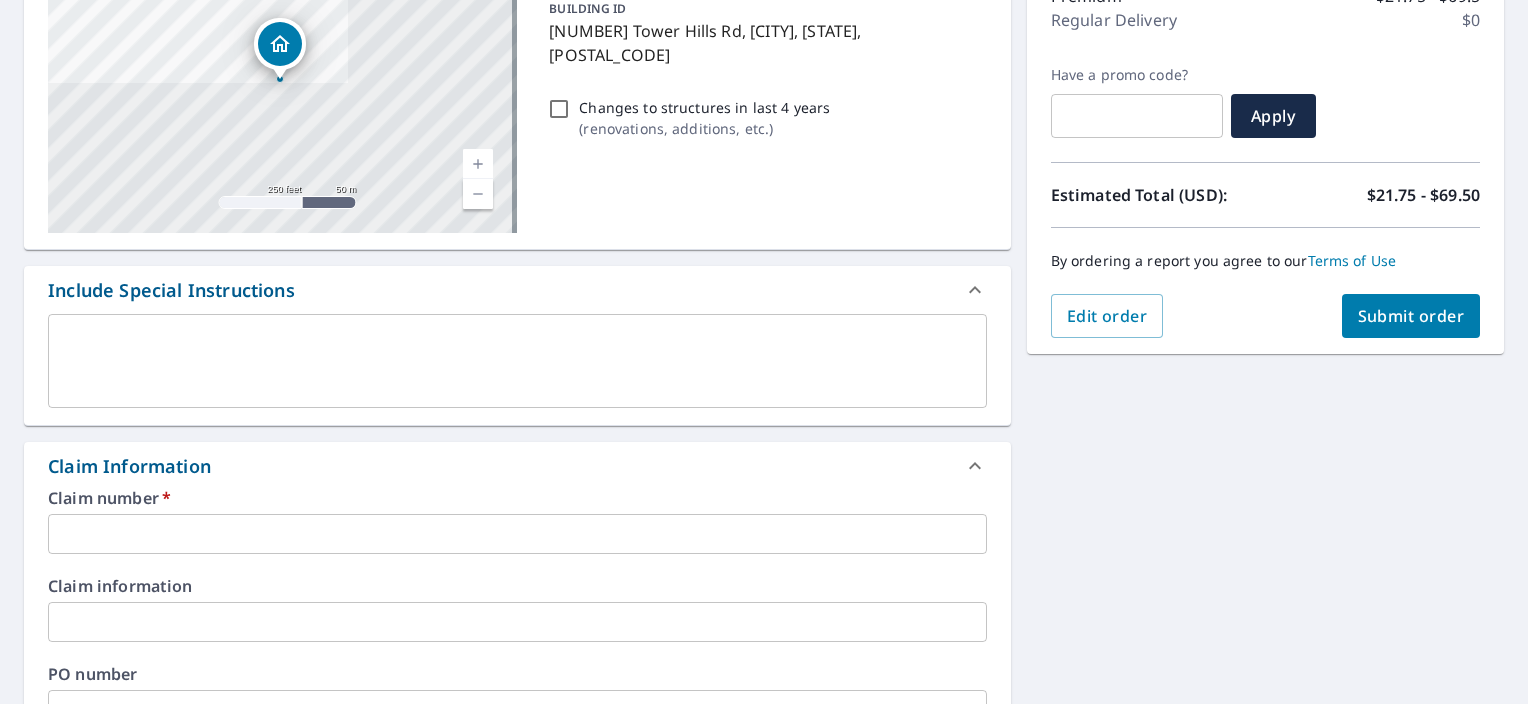 scroll, scrollTop: 364, scrollLeft: 0, axis: vertical 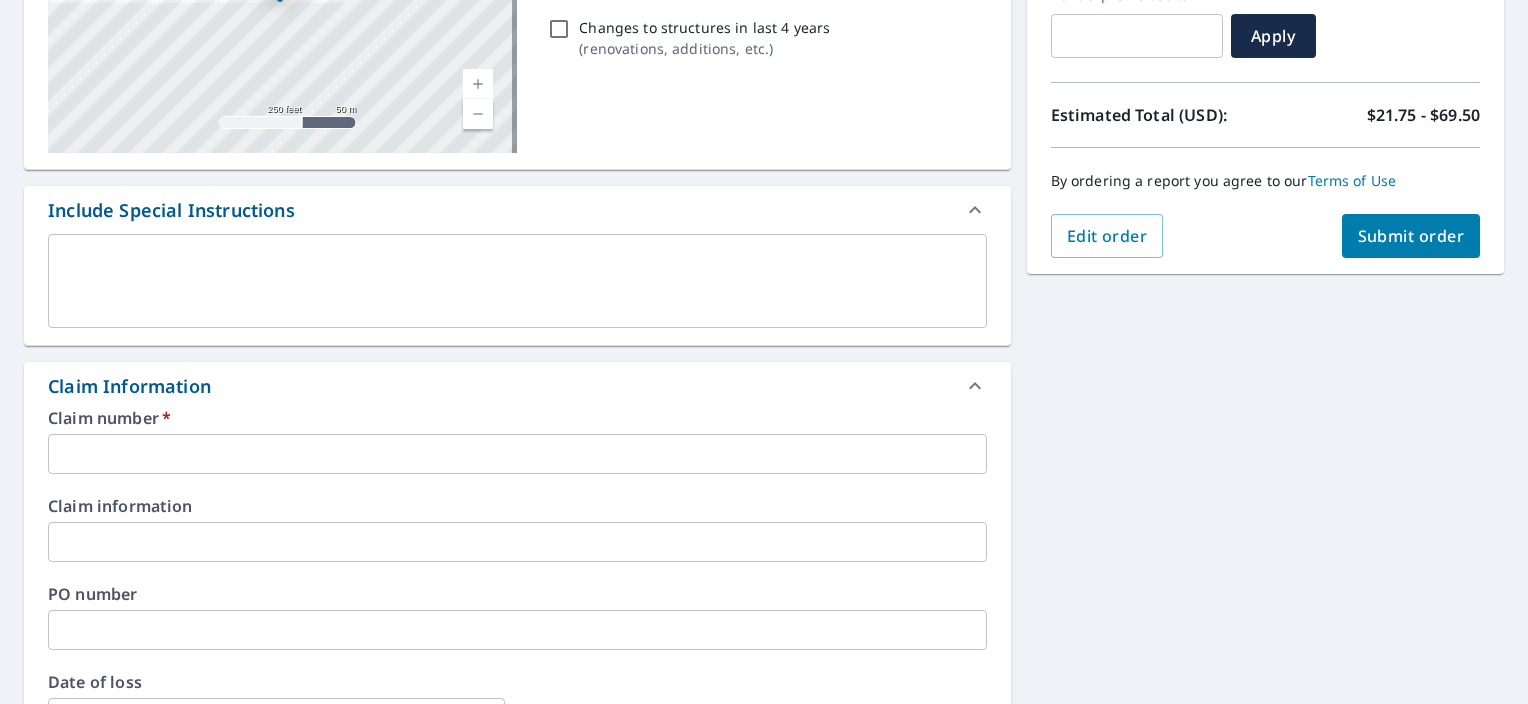 click at bounding box center [517, 454] 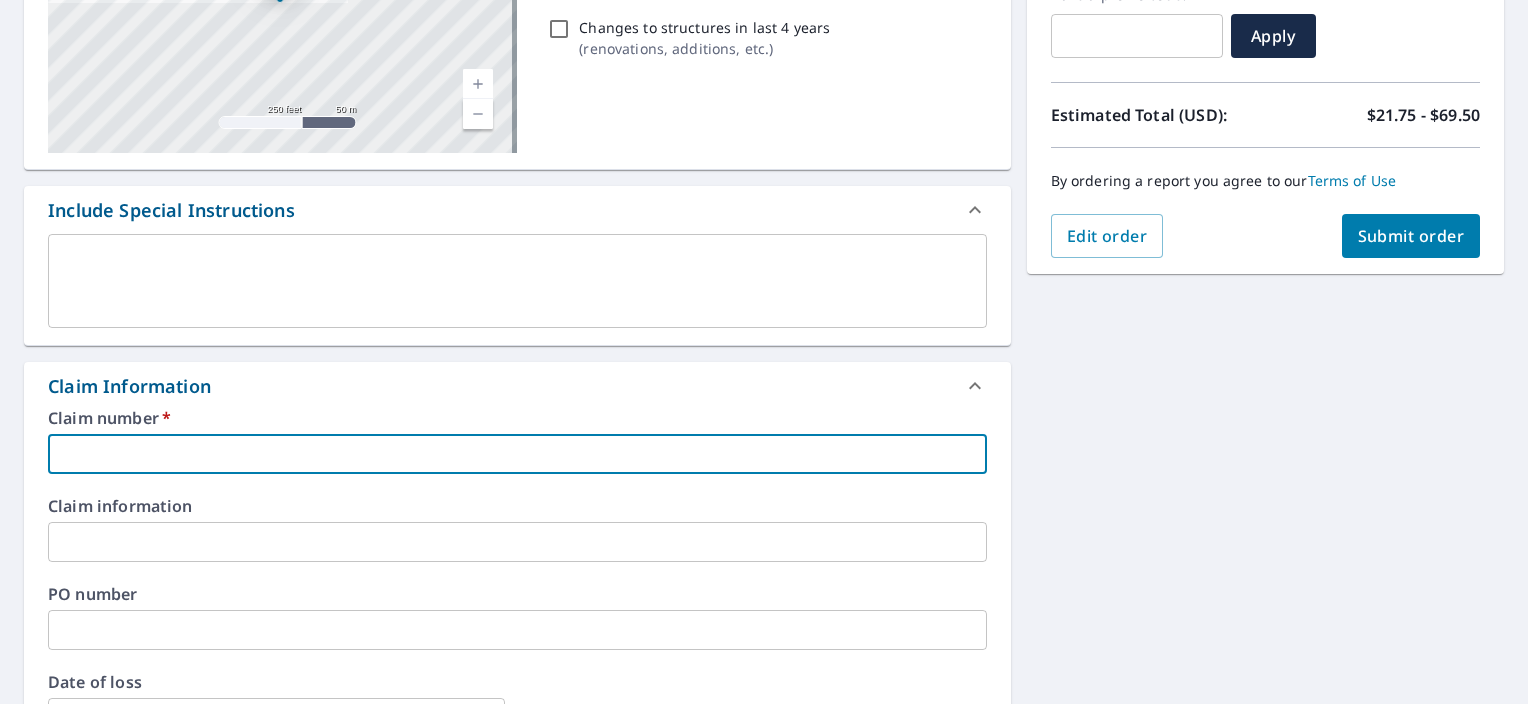 type on "R" 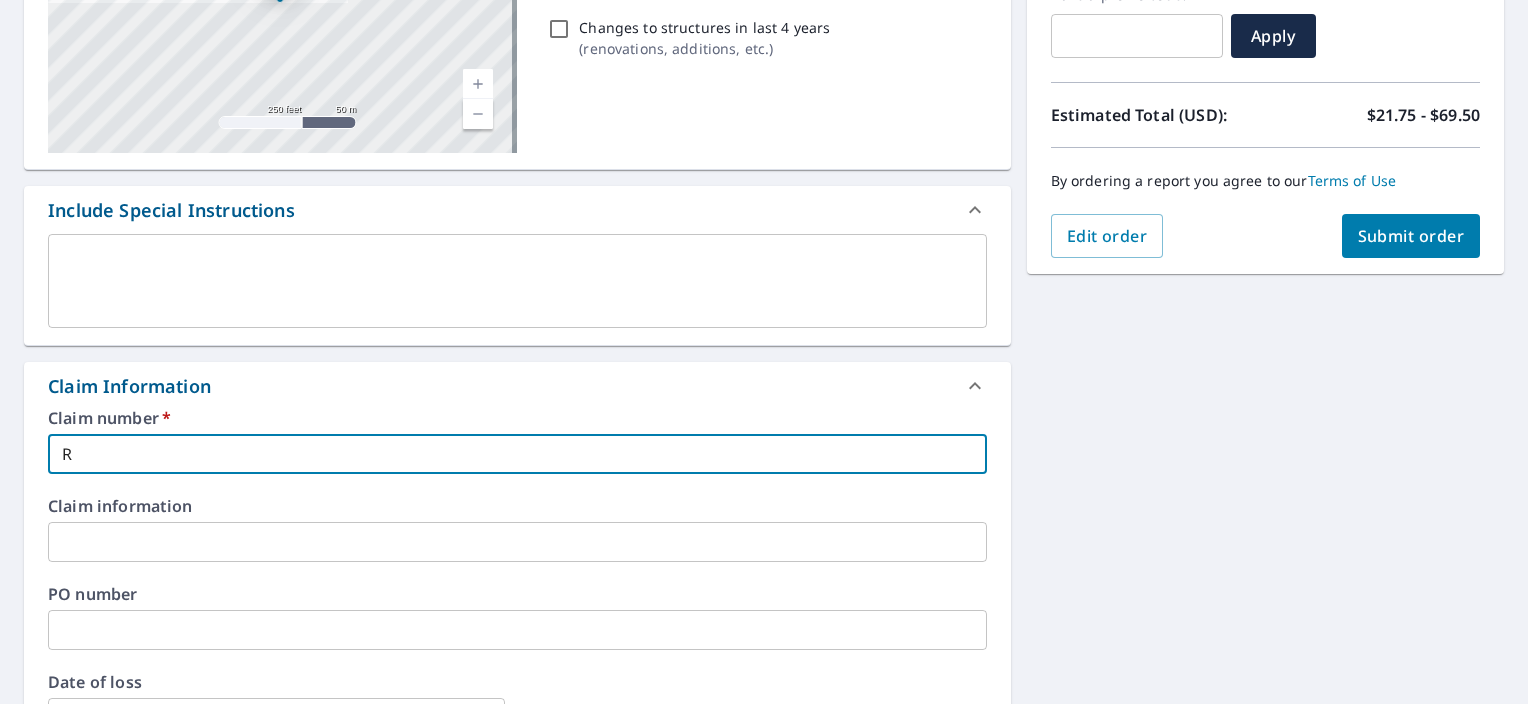 type 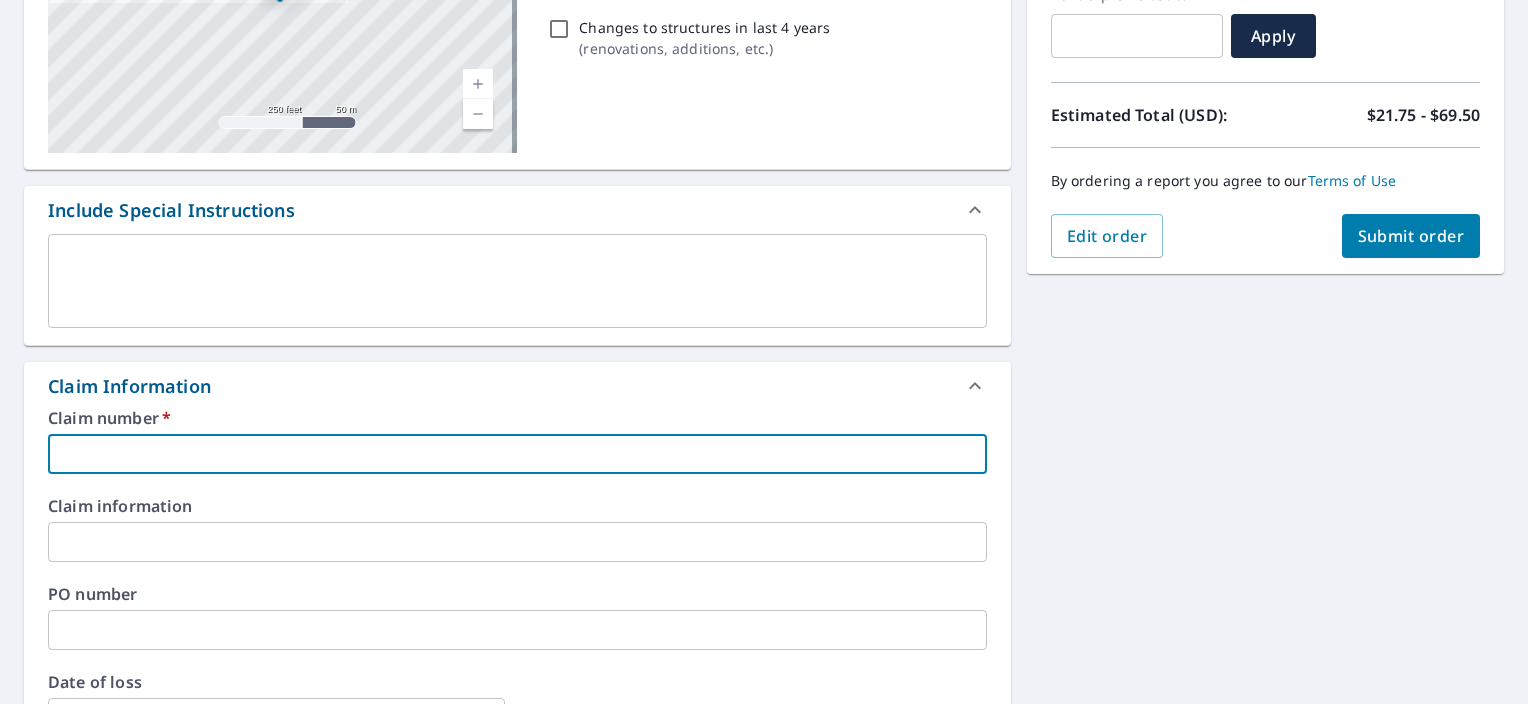 type on "K" 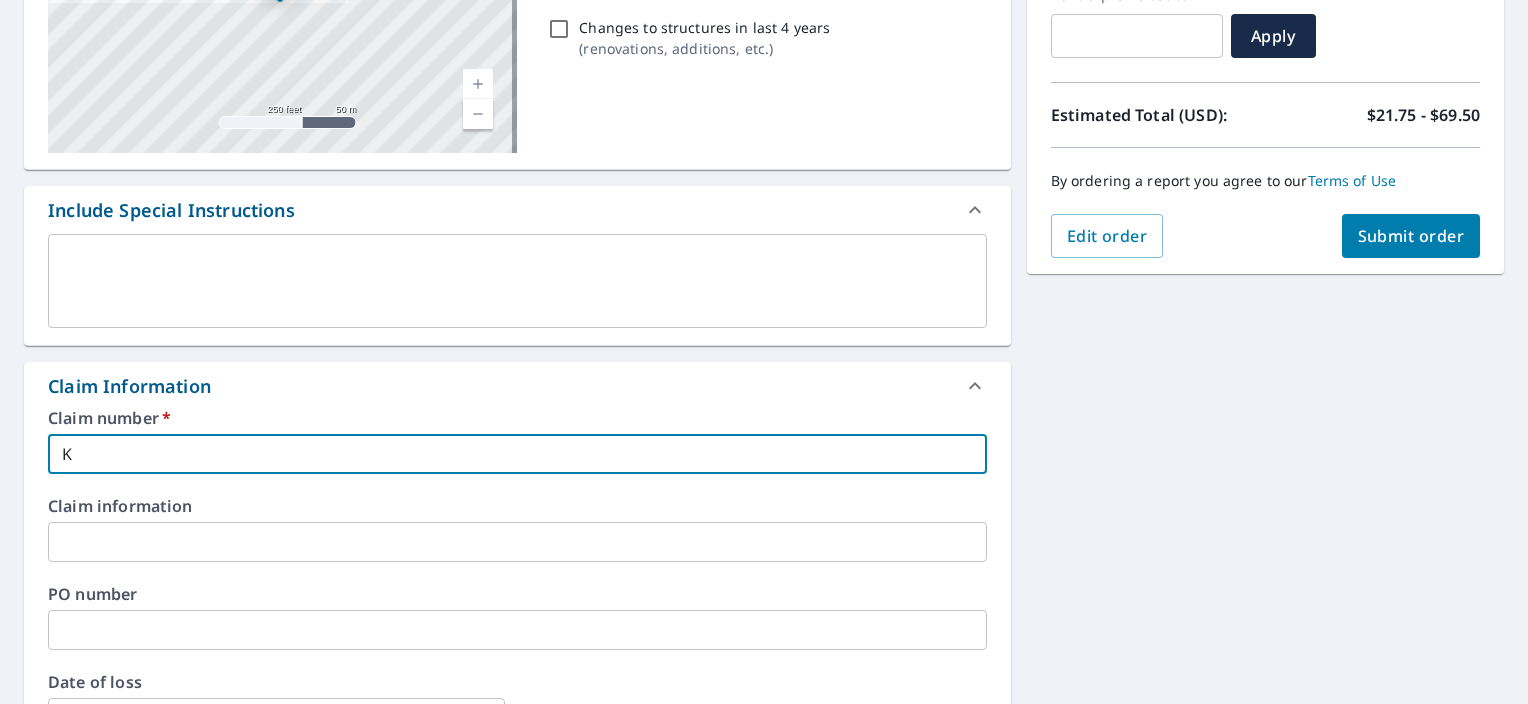type on "KN" 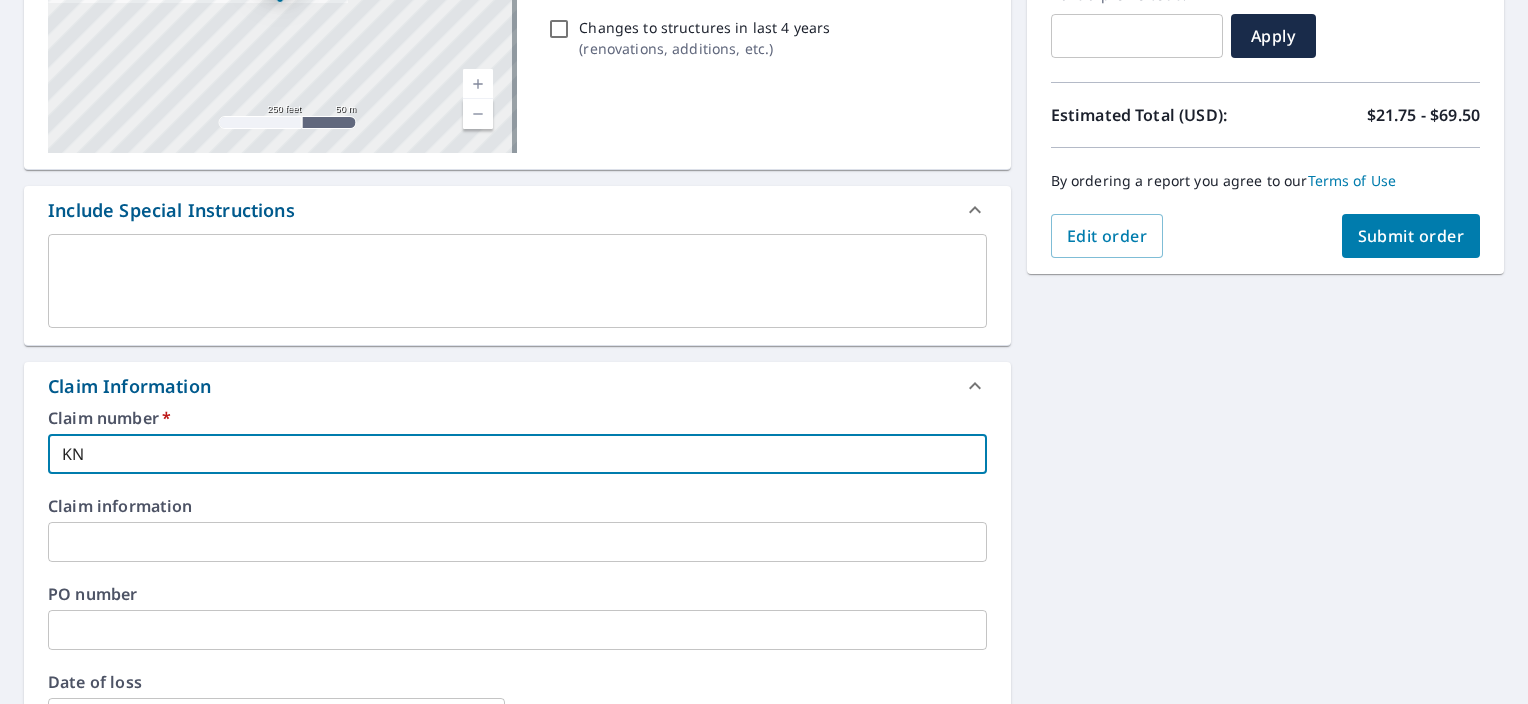 type on "KNJ" 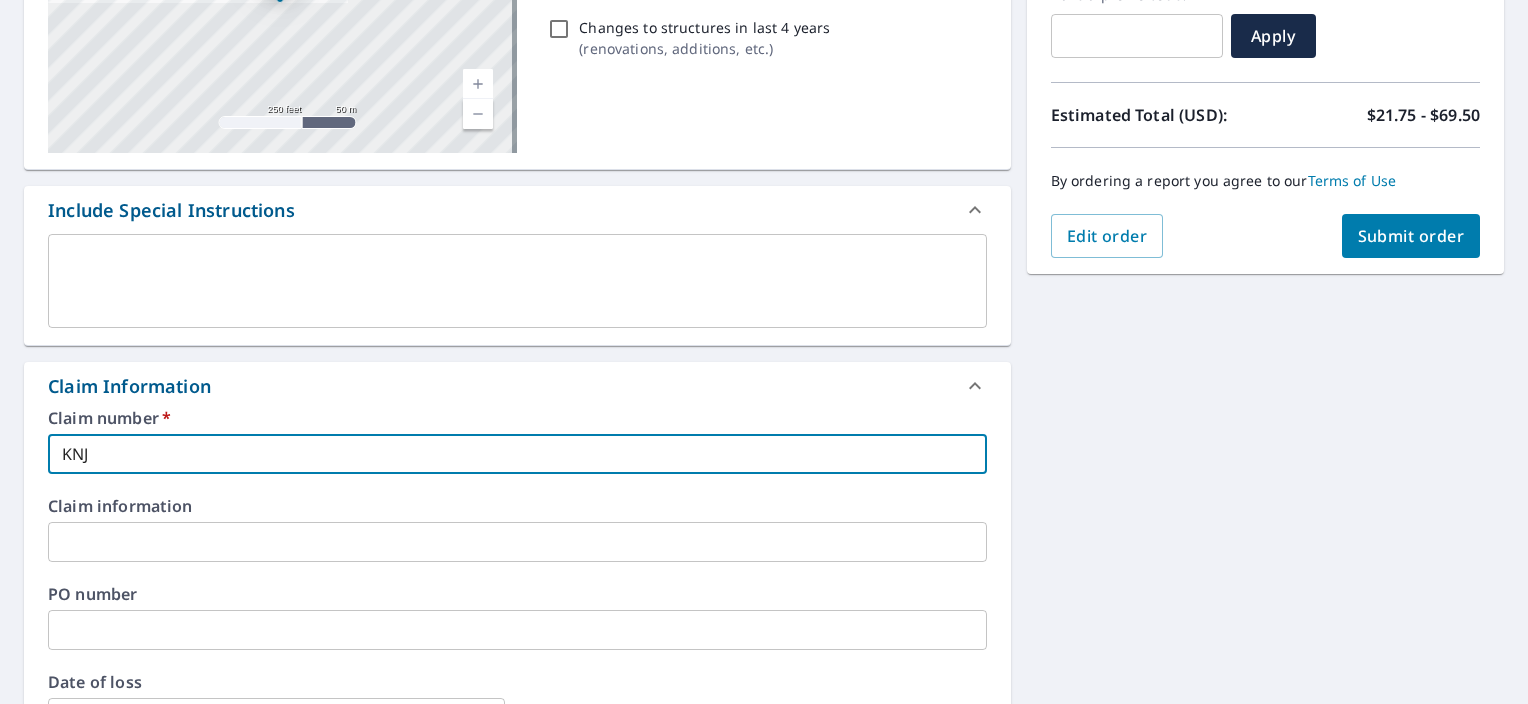 type on "KNJ" 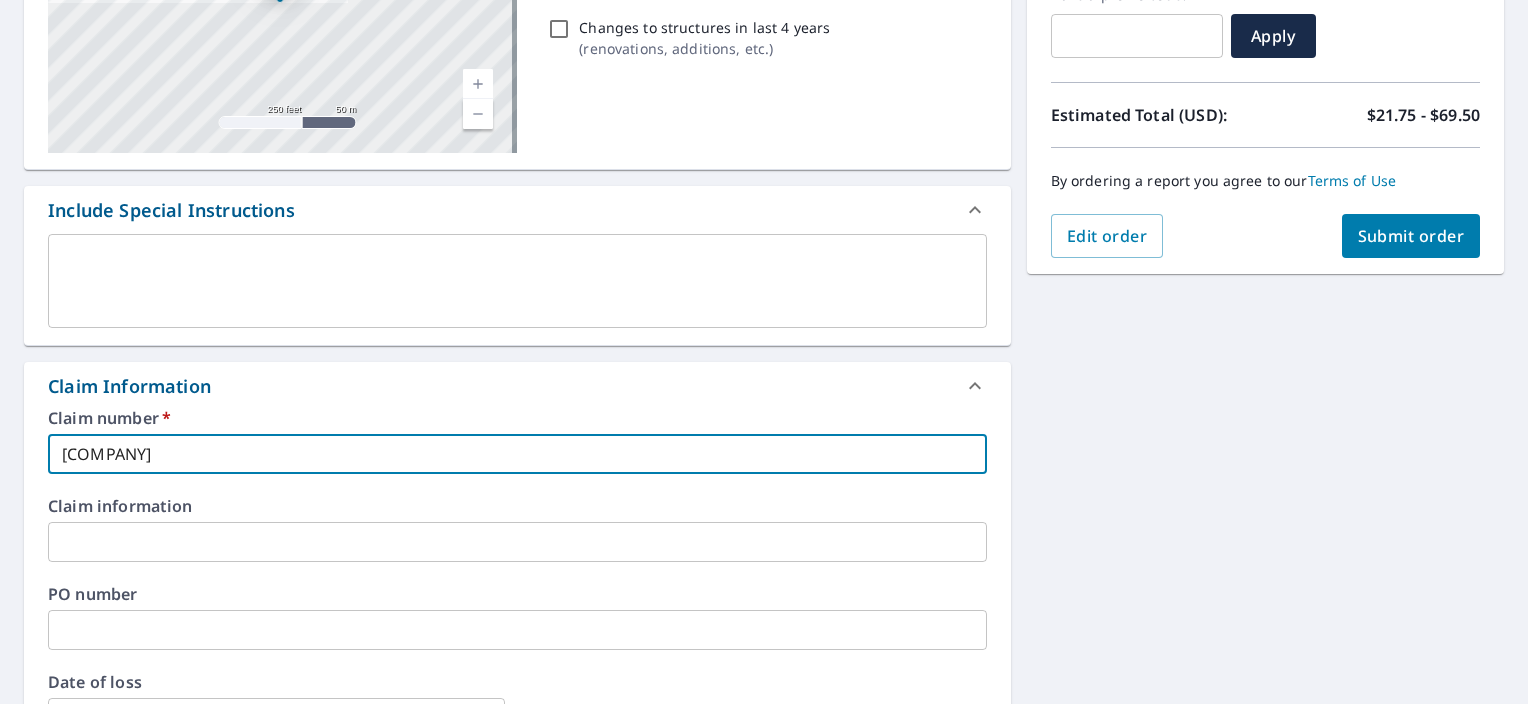type on "KNJ Co" 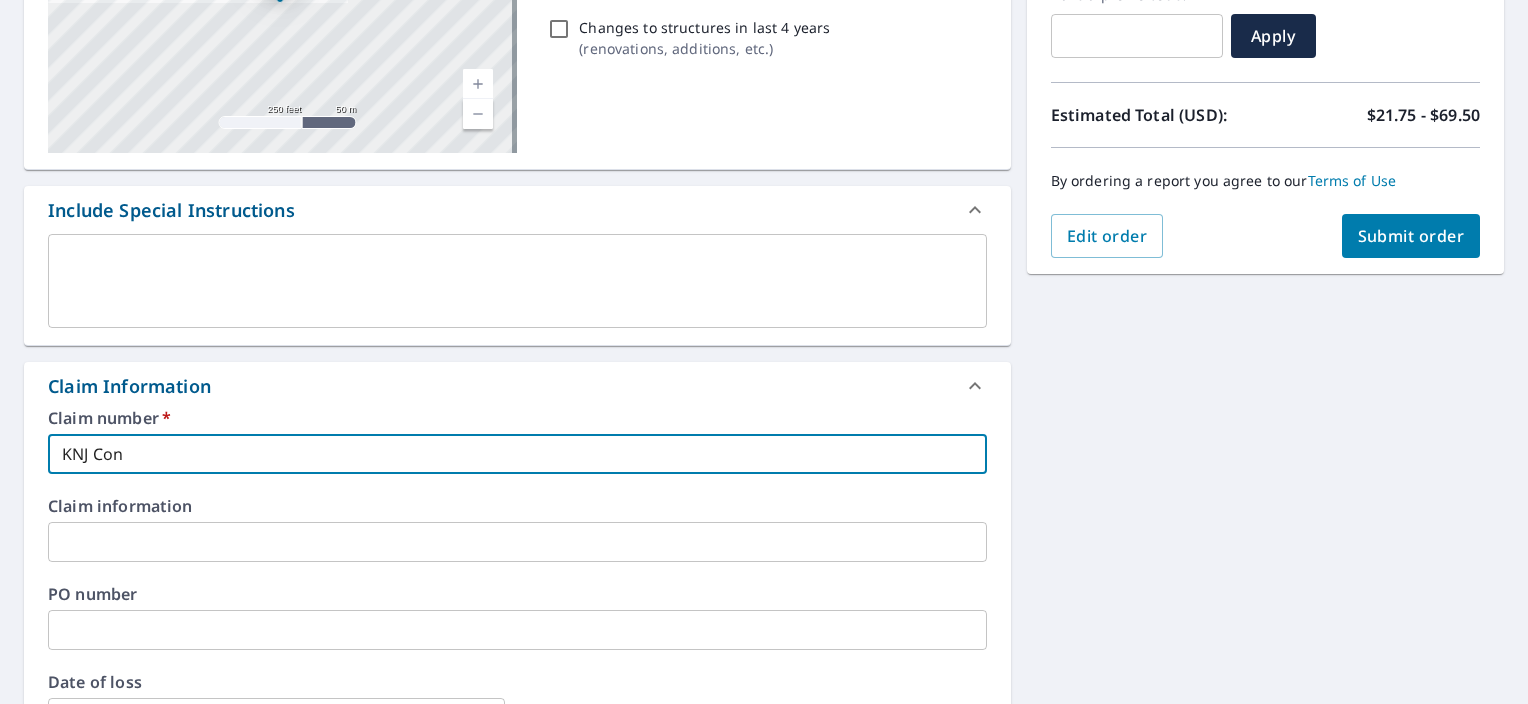 type on "KNJ Cons" 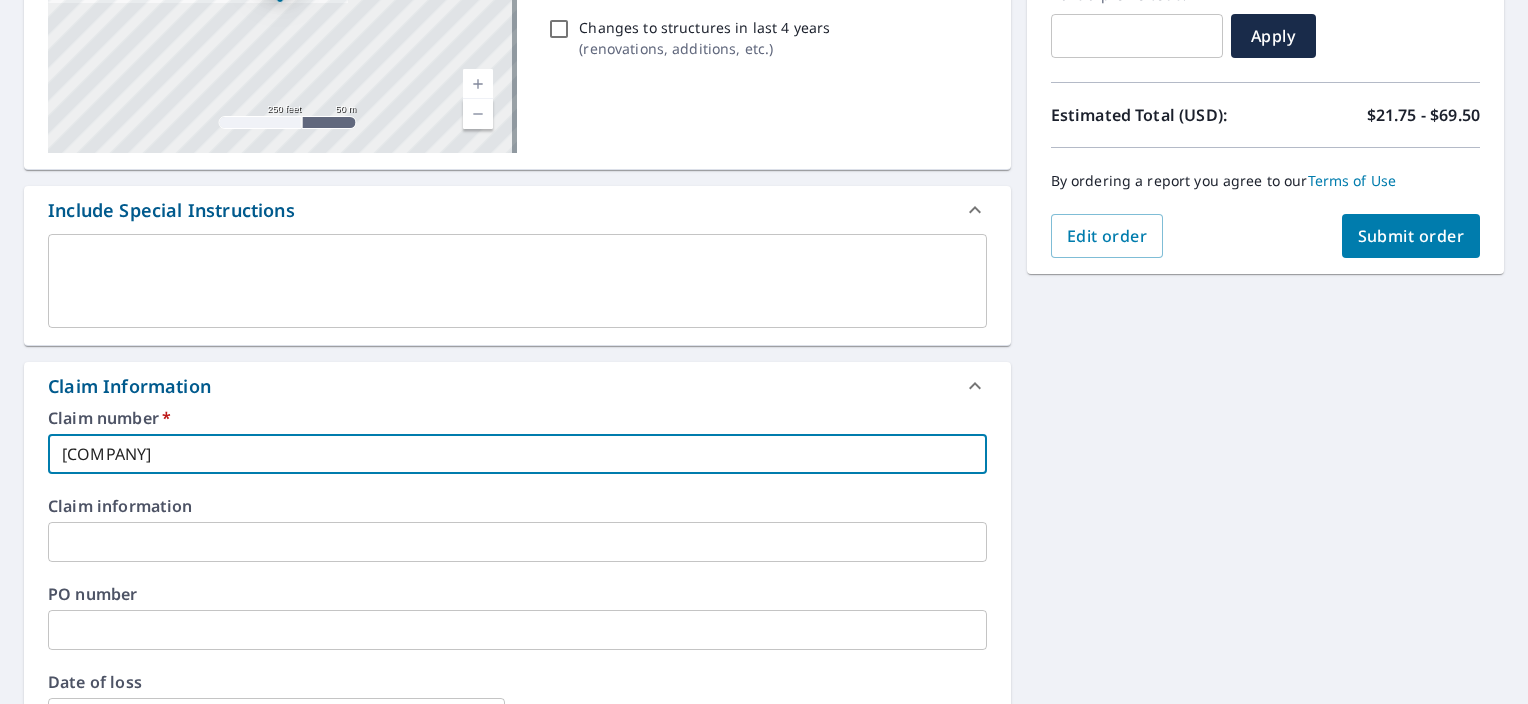 type on "KNJ Const" 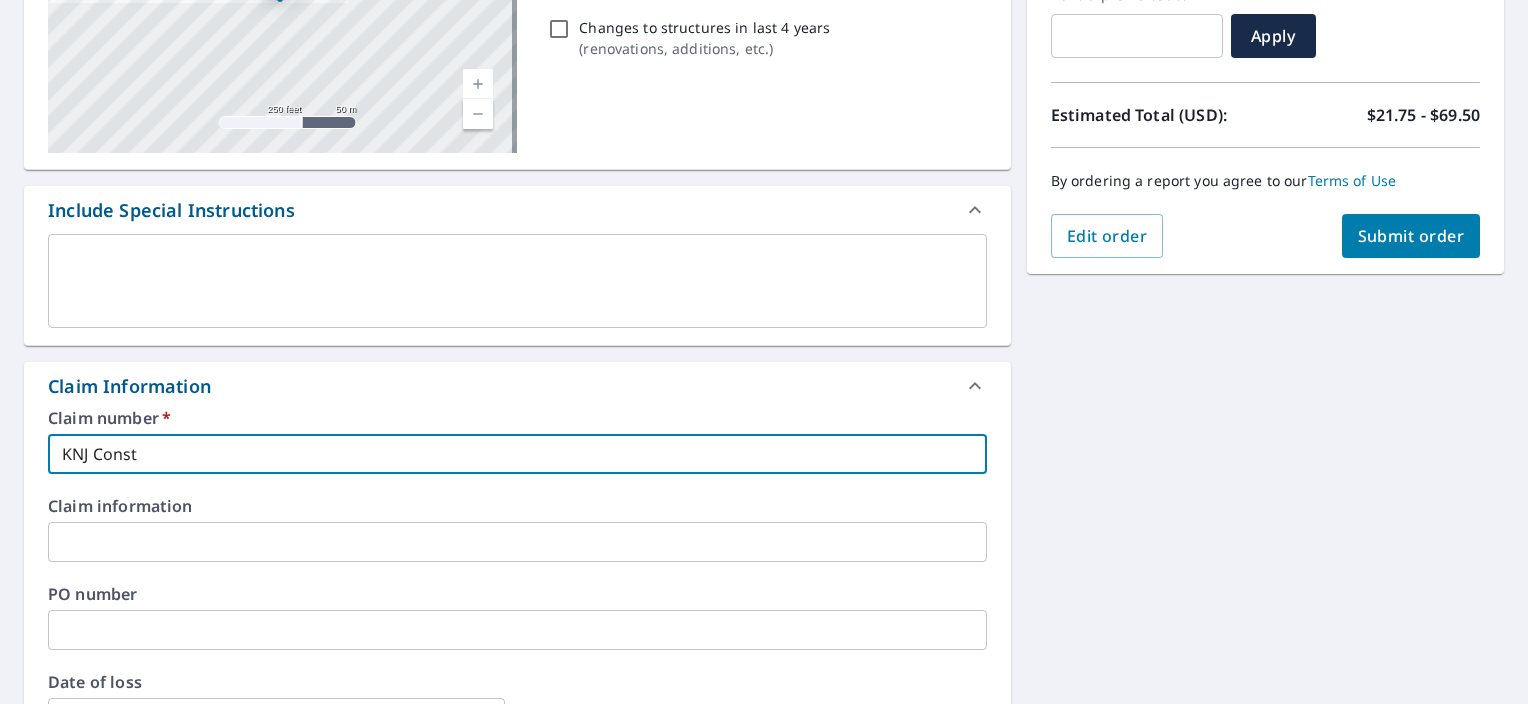 type on "KNJ Constr" 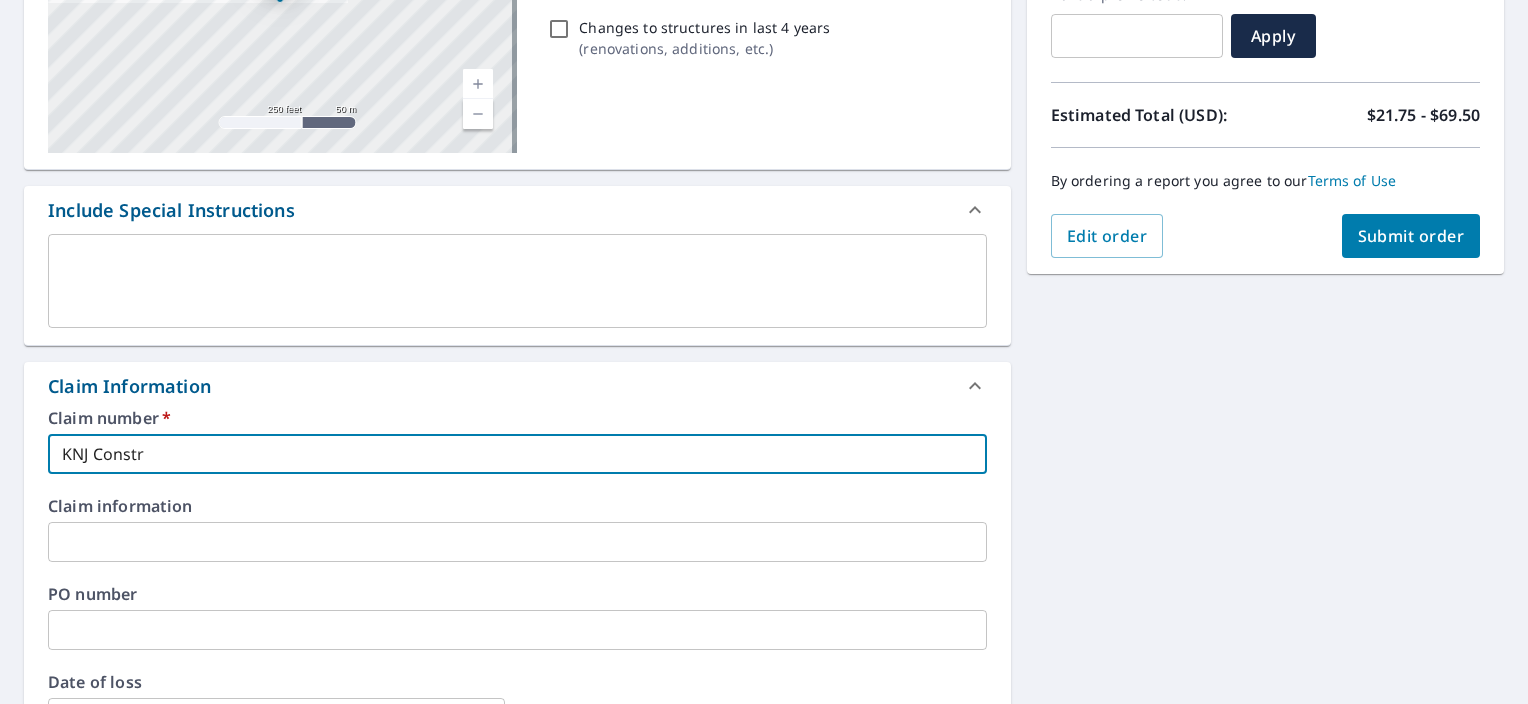 type on "KNJ Constru" 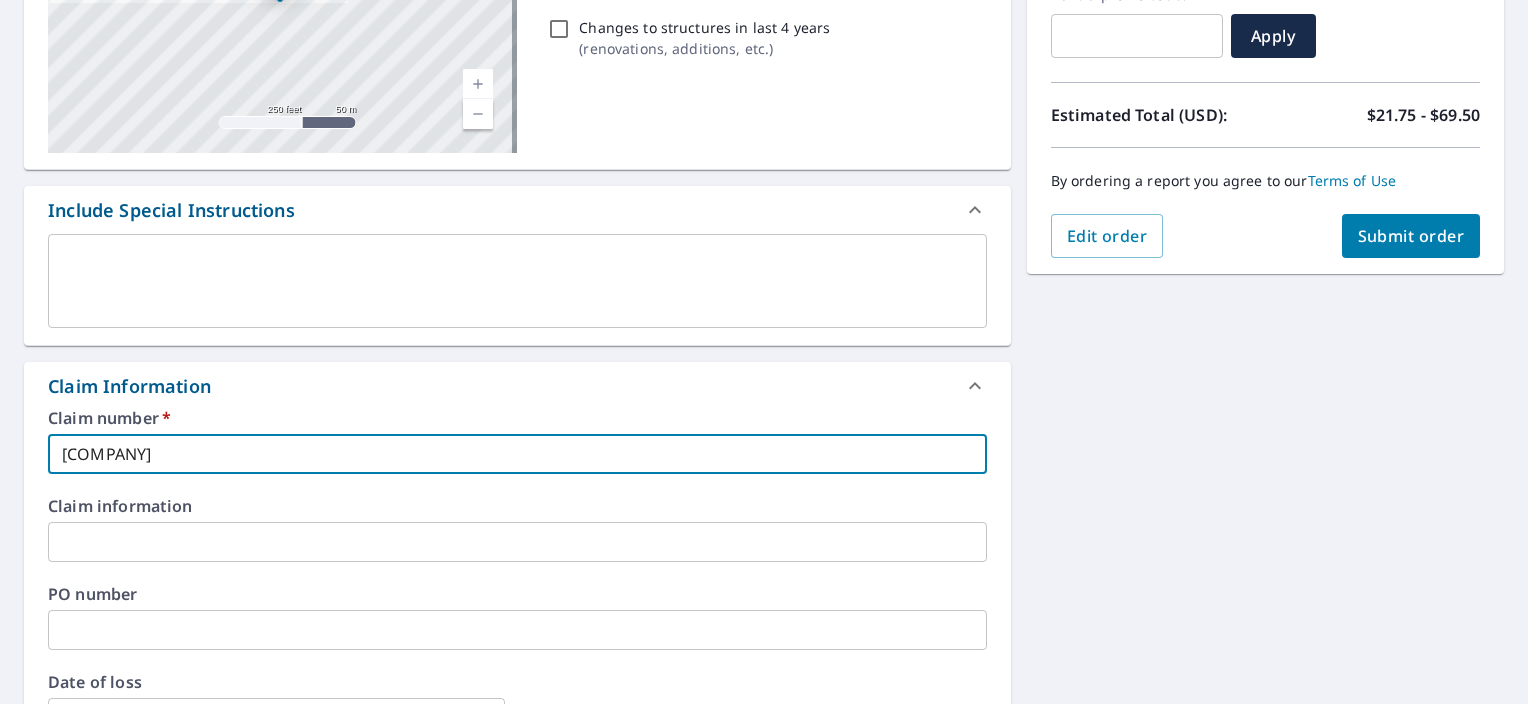 type on "KNJ Construc" 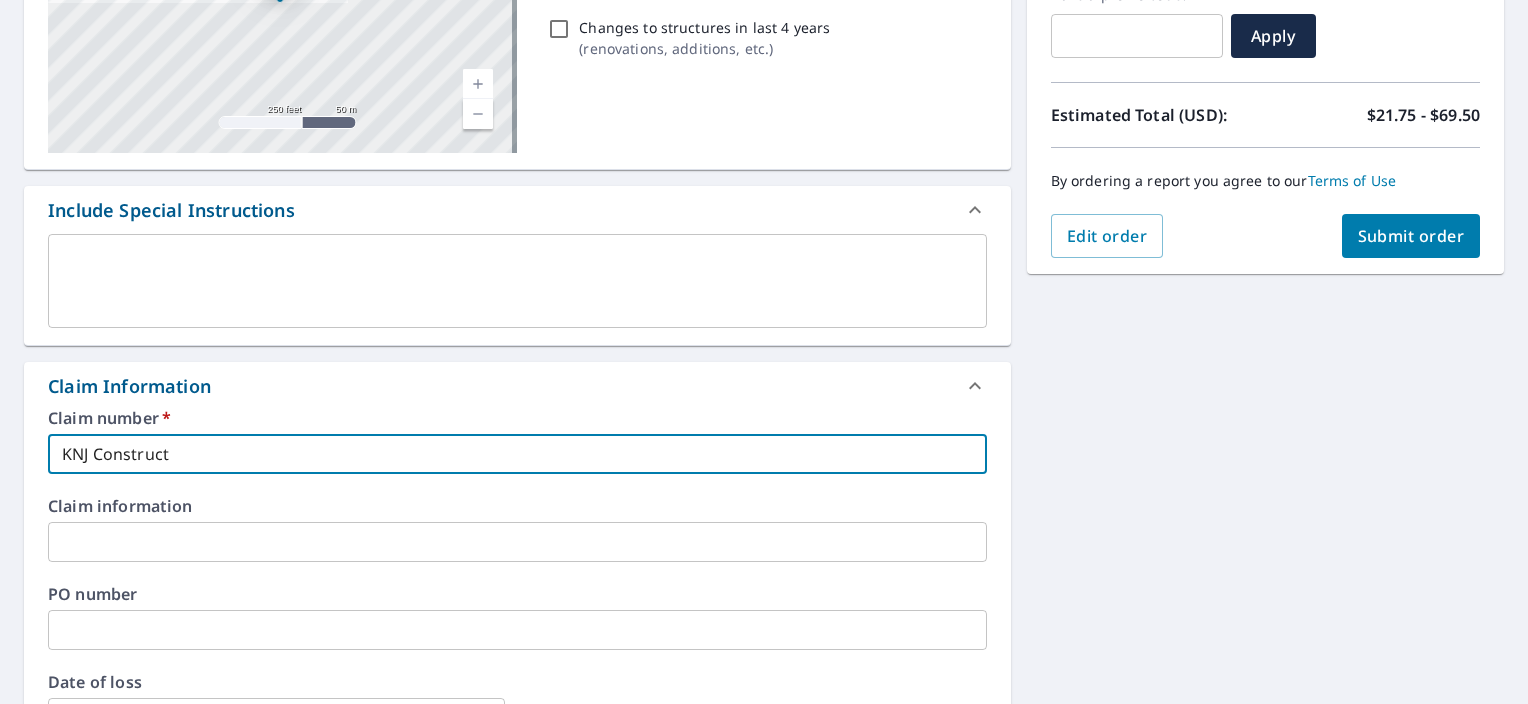 type on "KNJ Constructi" 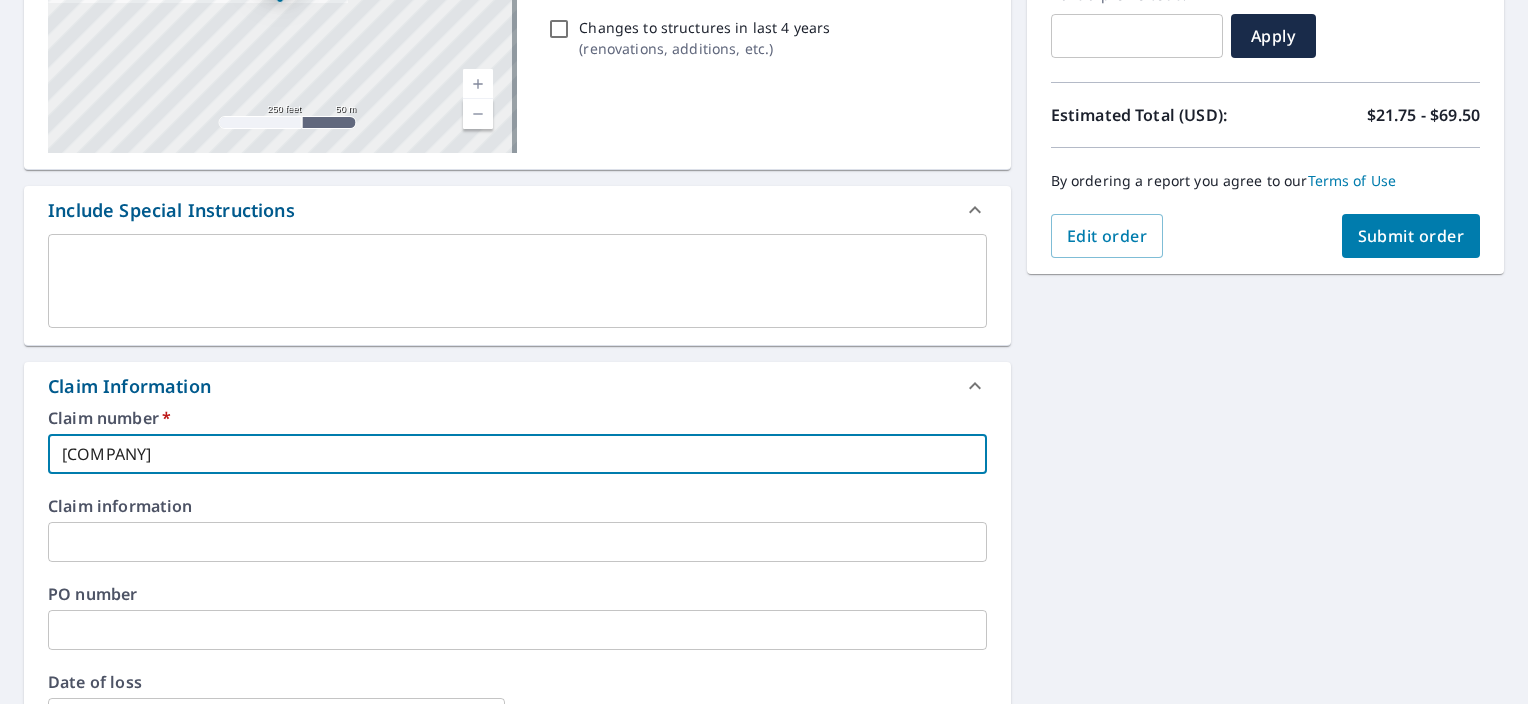type on "KNJ Constructio" 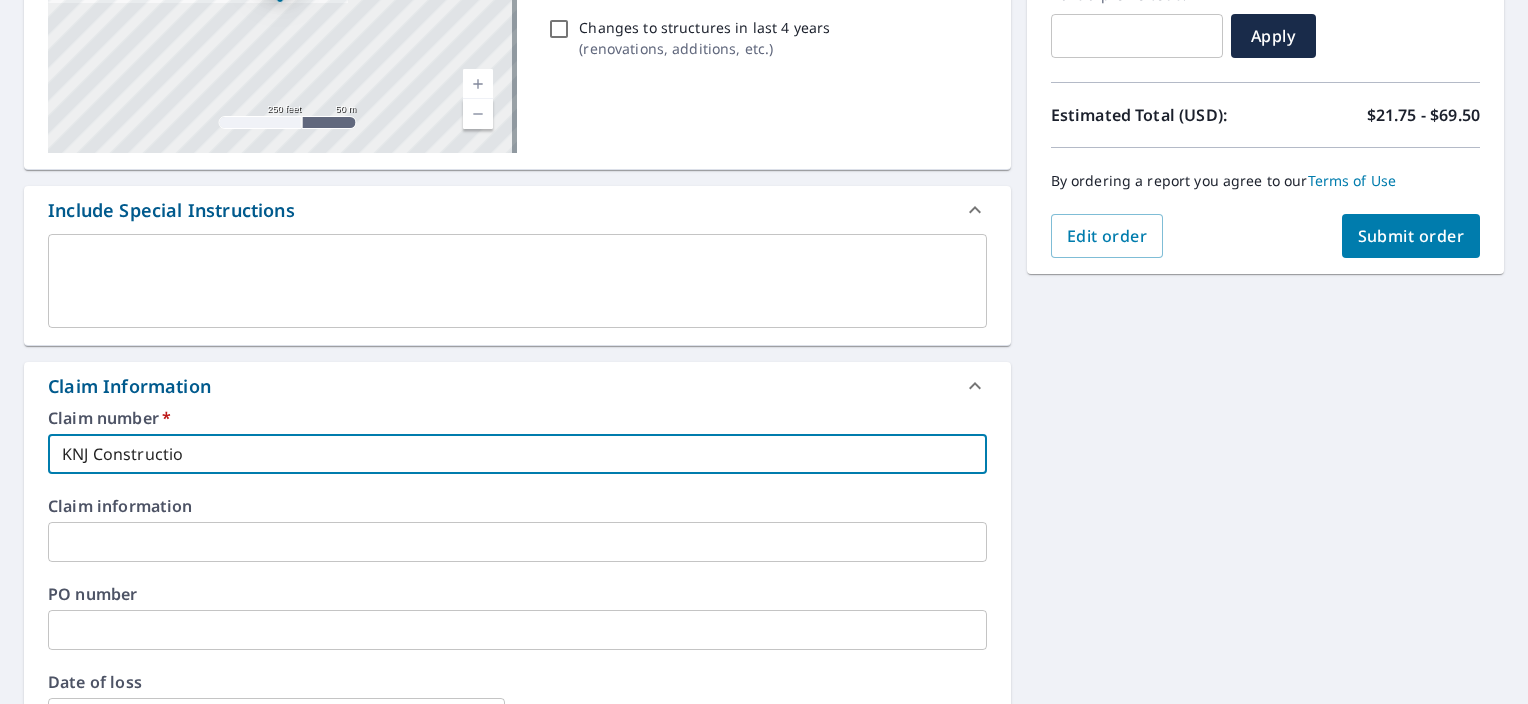 checkbox on "true" 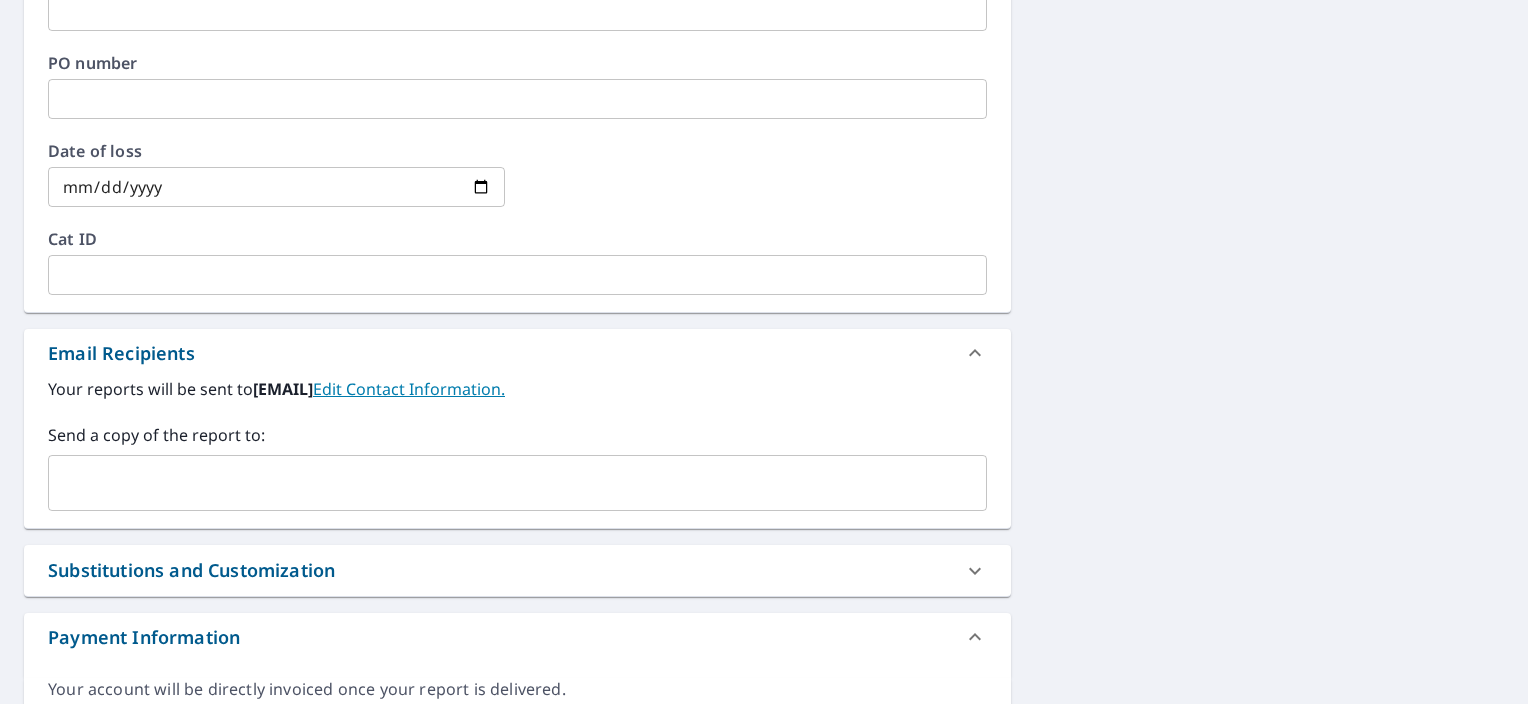 scroll, scrollTop: 896, scrollLeft: 0, axis: vertical 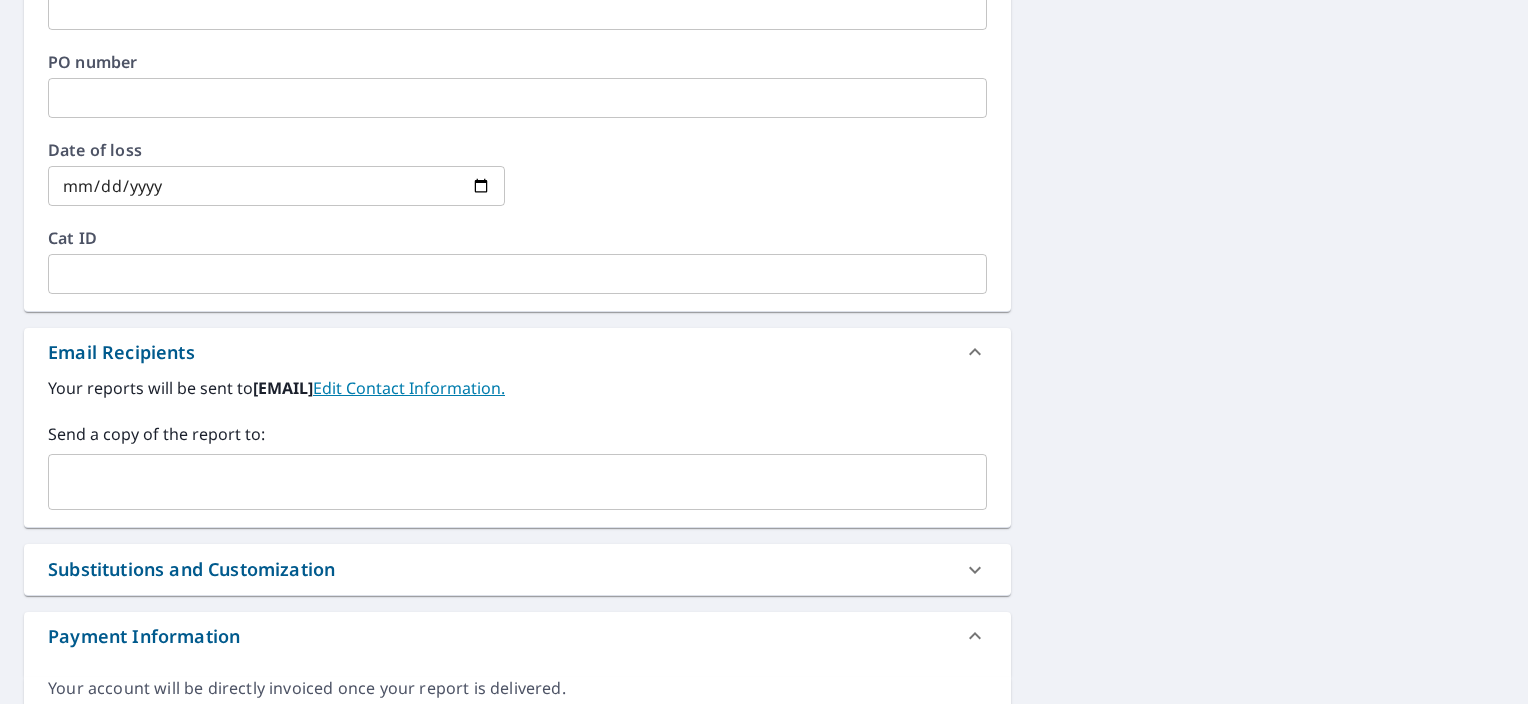 type on "KNJ Construction" 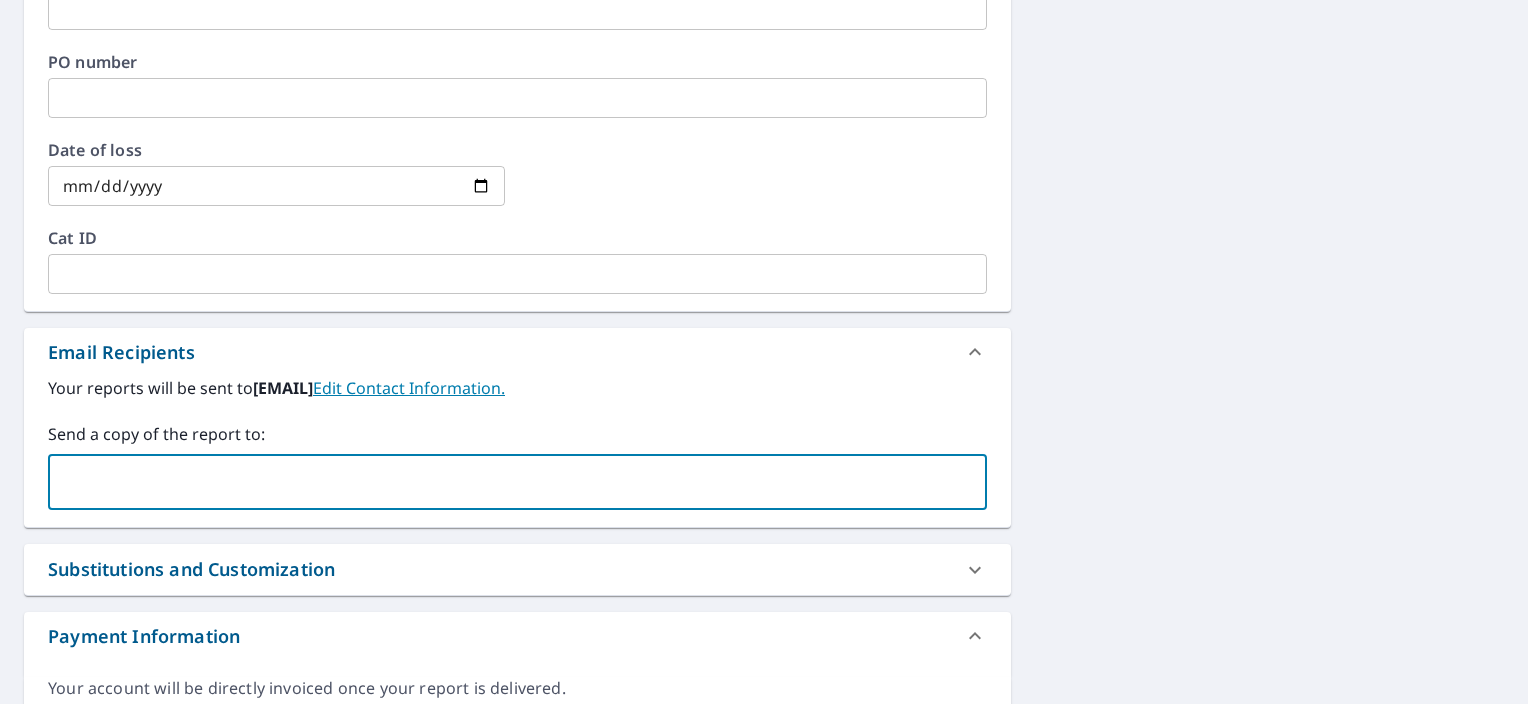 click at bounding box center (502, 482) 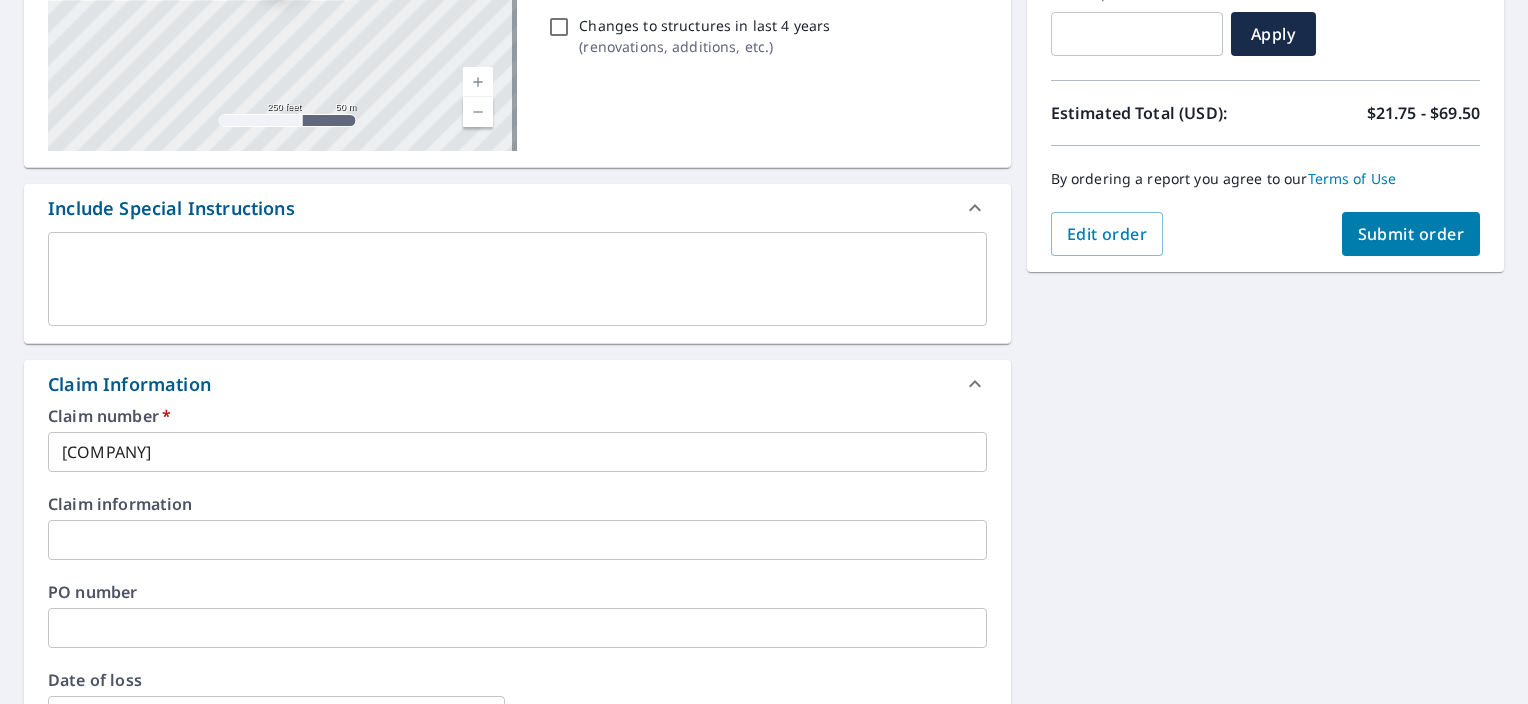 scroll, scrollTop: 133, scrollLeft: 0, axis: vertical 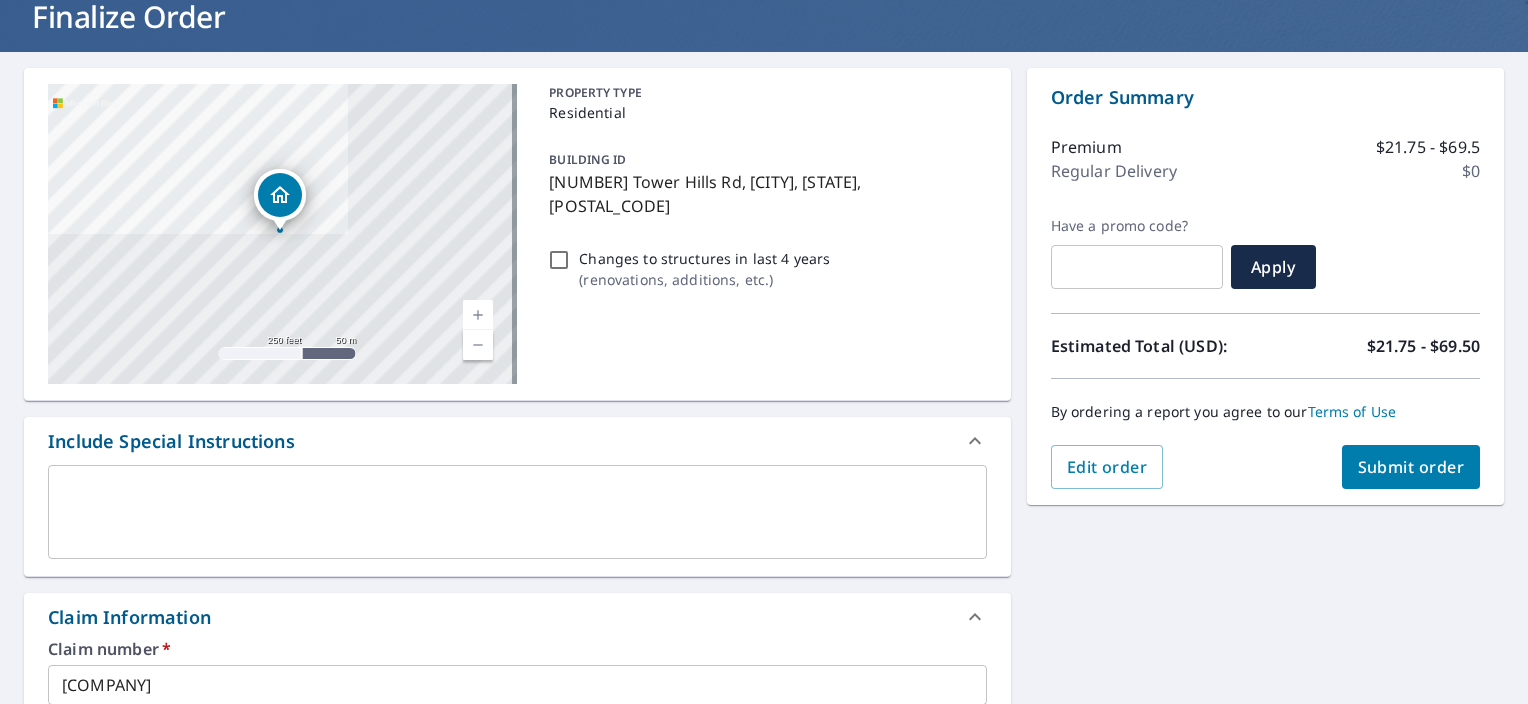 type on "BaumeiJ@uslbm.us" 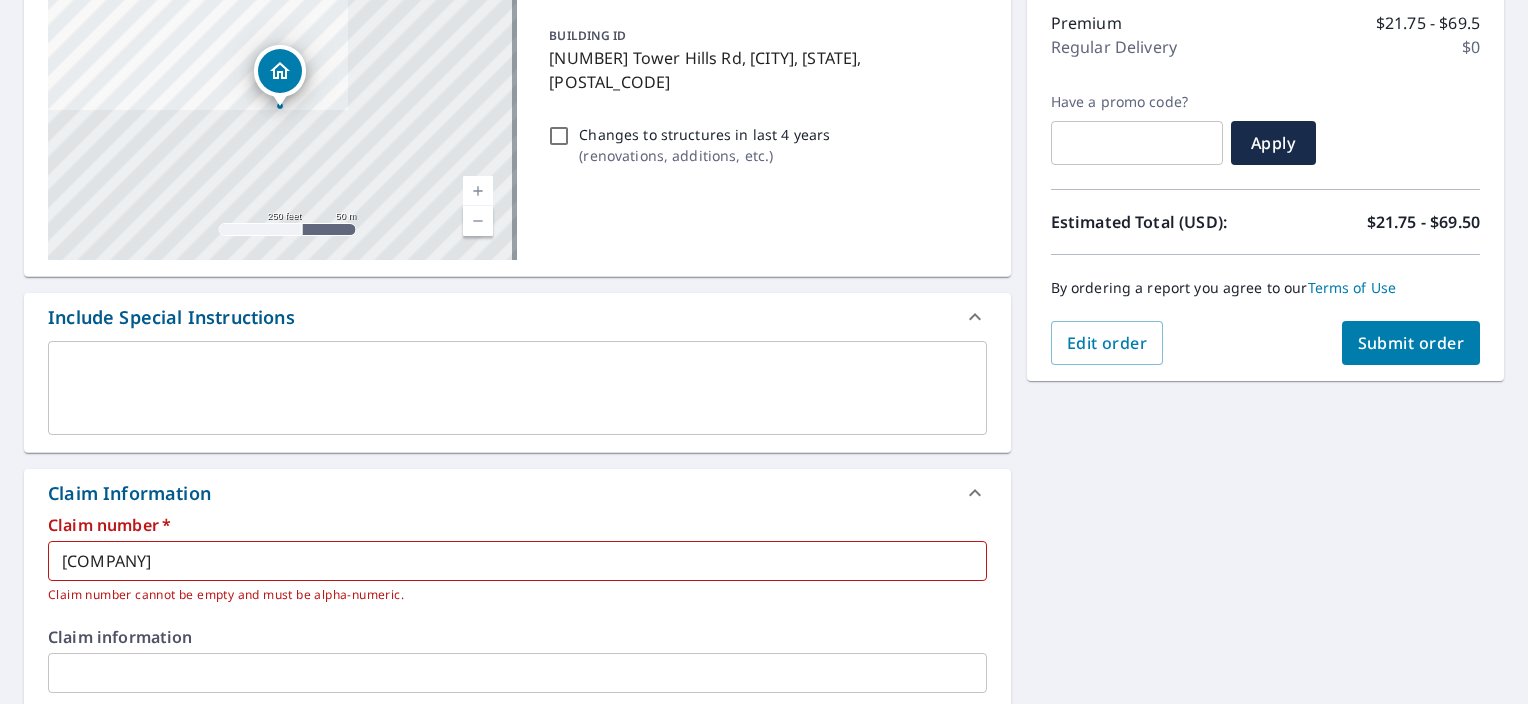 scroll, scrollTop: 265, scrollLeft: 0, axis: vertical 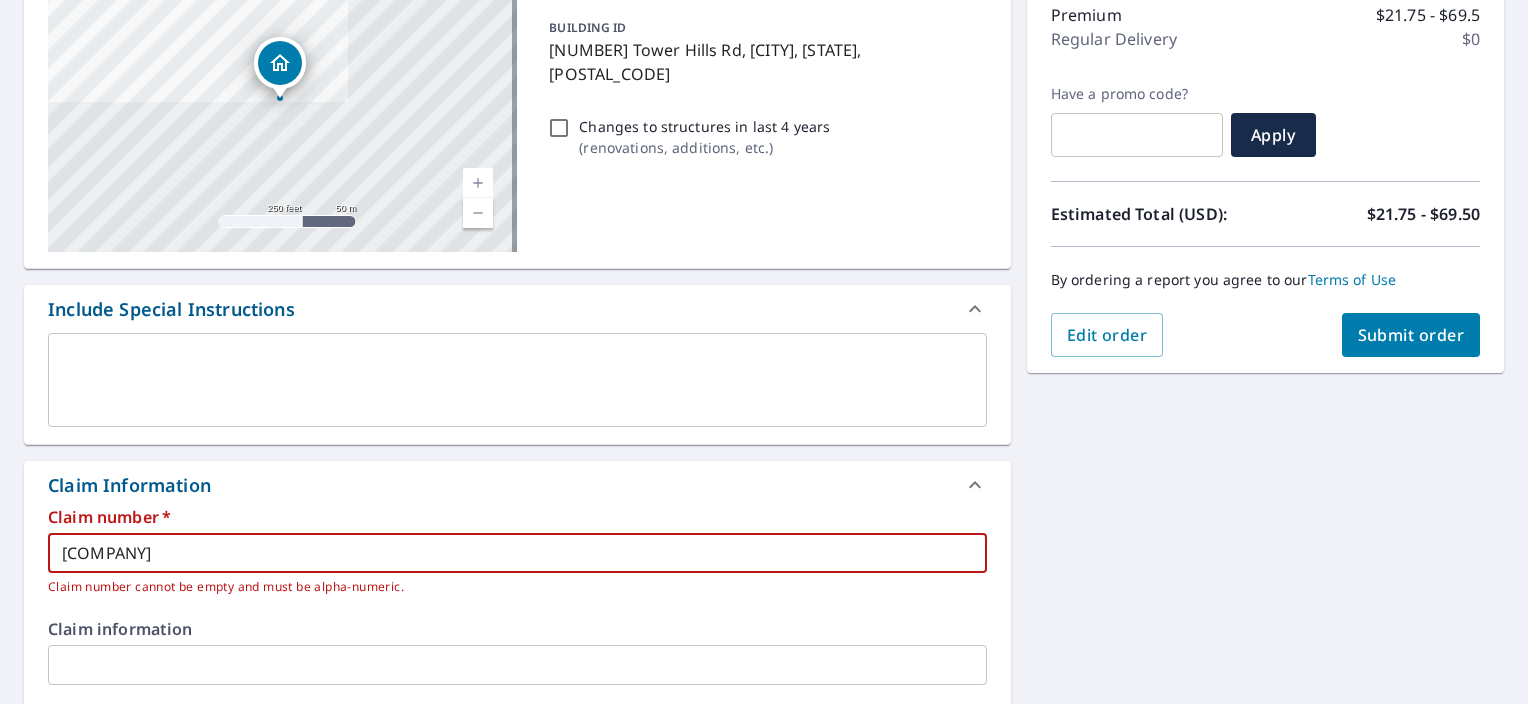 click on "KNJ Construction" at bounding box center (517, 553) 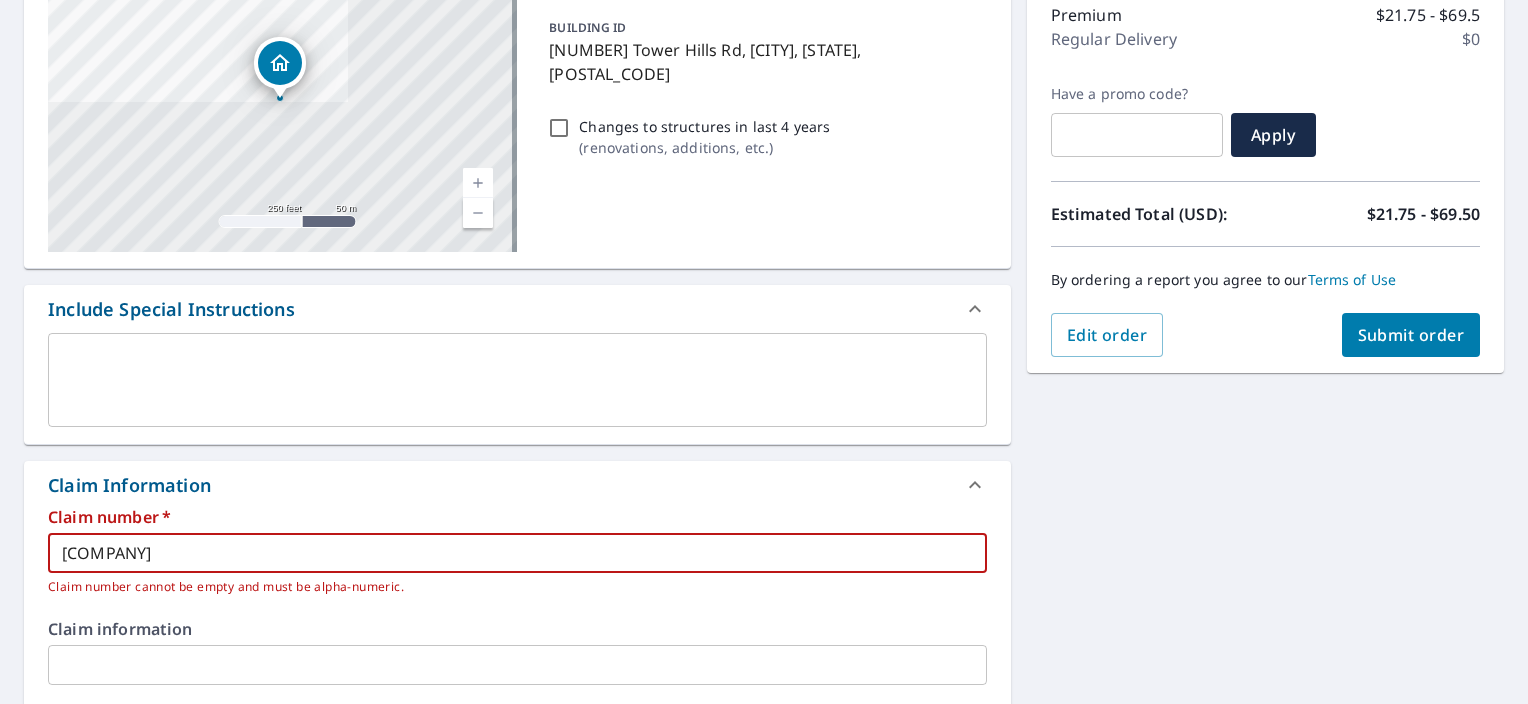 type on "KNJConstruction" 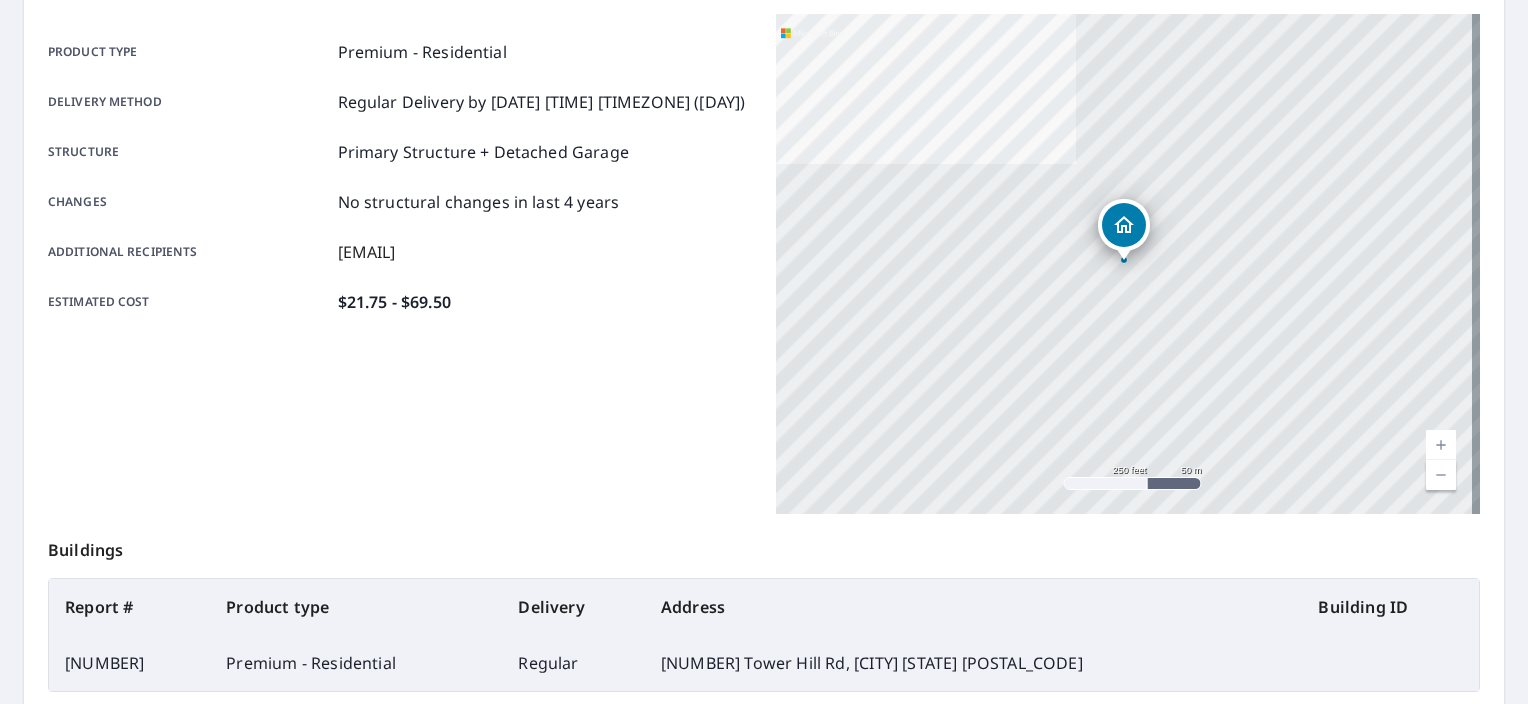 scroll, scrollTop: 0, scrollLeft: 0, axis: both 